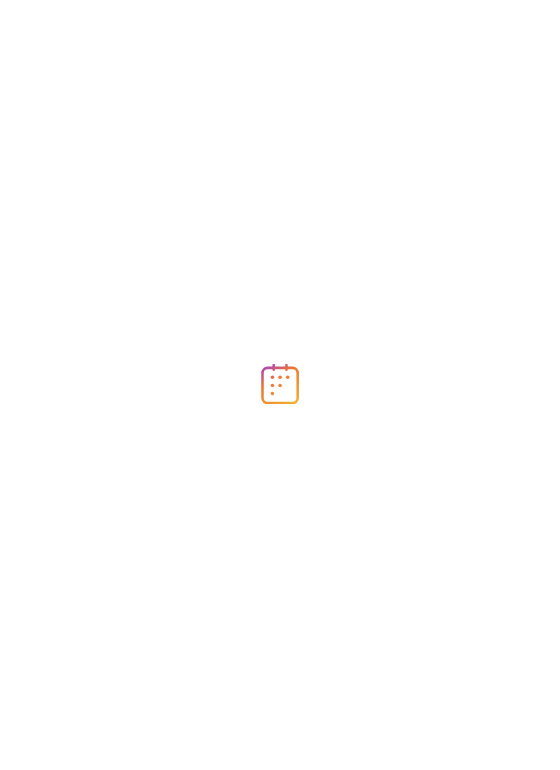scroll, scrollTop: 0, scrollLeft: 0, axis: both 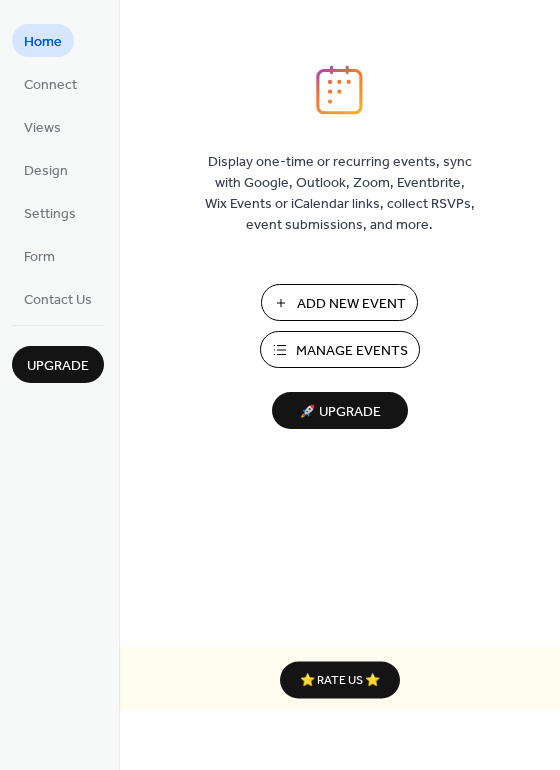 click on "Add New Event" at bounding box center [351, 304] 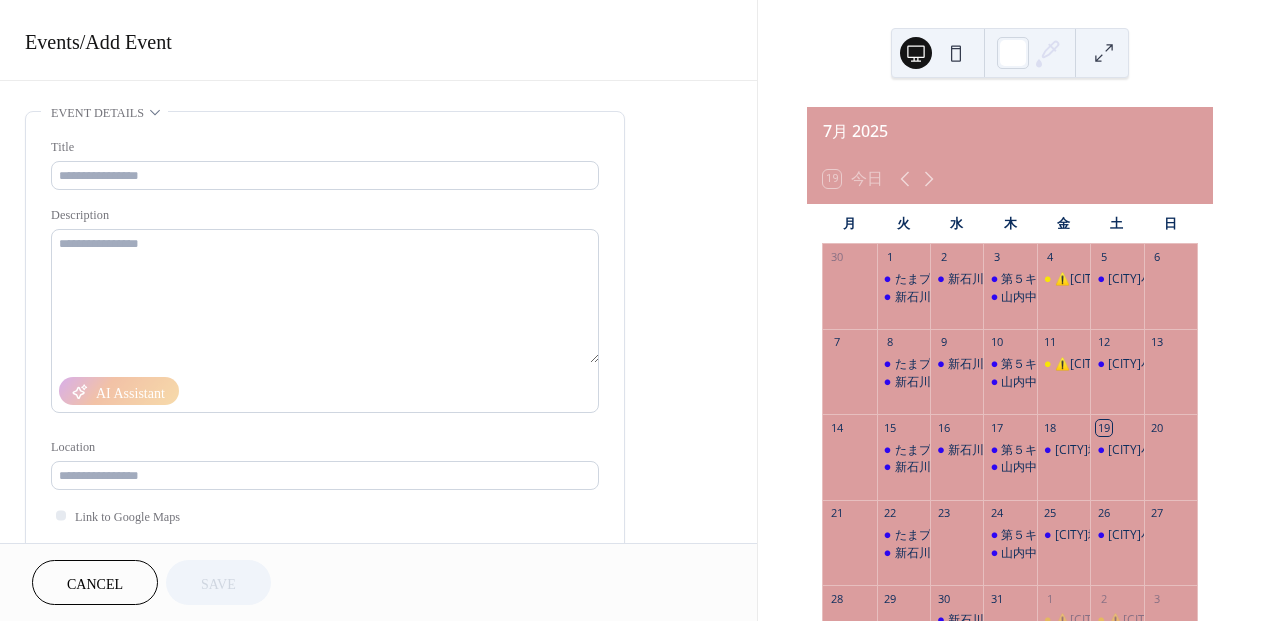 scroll, scrollTop: 0, scrollLeft: 0, axis: both 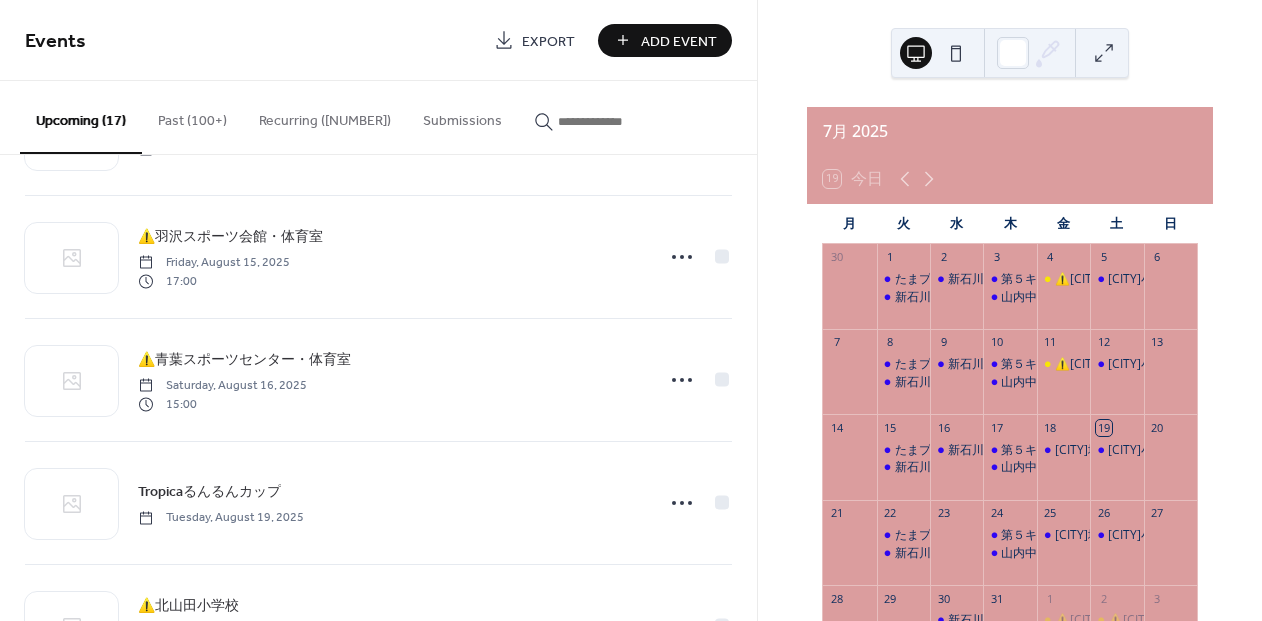 click on "Past (100+)" at bounding box center [192, 116] 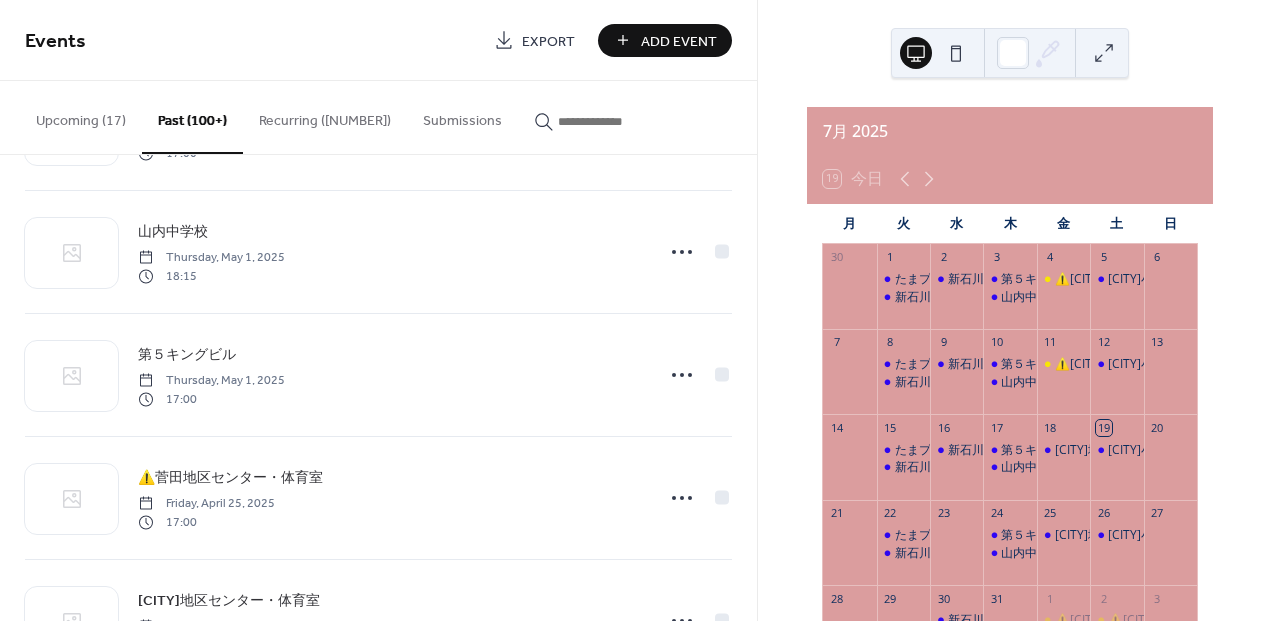 scroll, scrollTop: 1123, scrollLeft: 0, axis: vertical 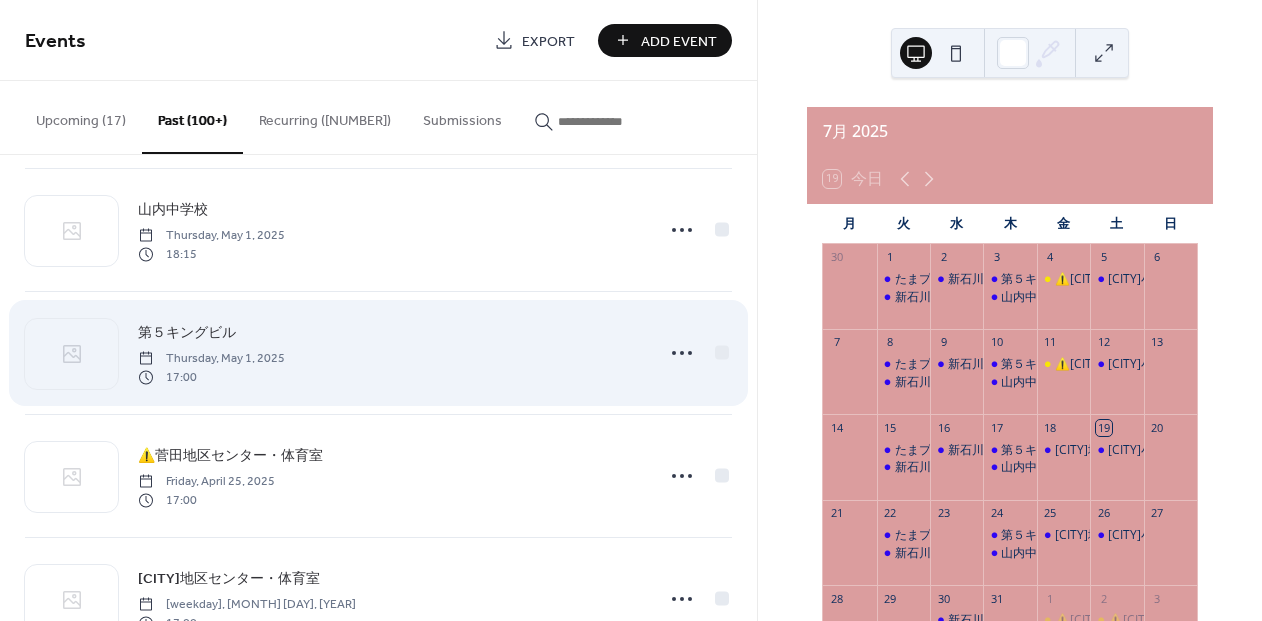 click on "第５キングビル" at bounding box center [187, 333] 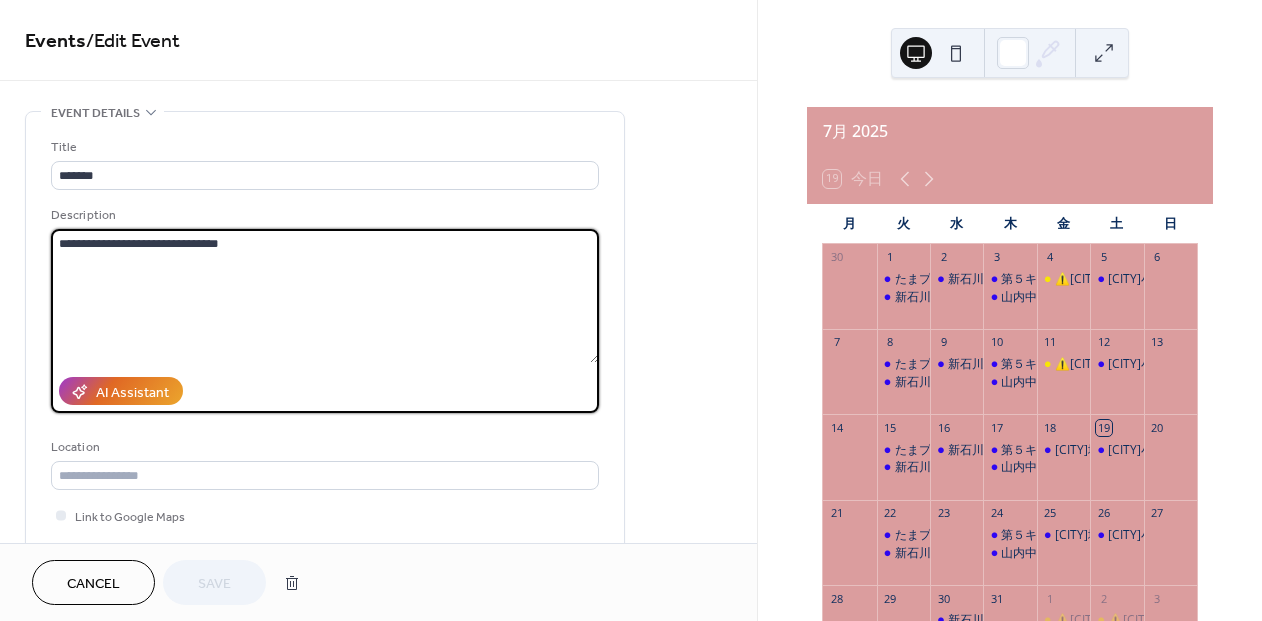 drag, startPoint x: 61, startPoint y: 250, endPoint x: 384, endPoint y: 255, distance: 323.0387 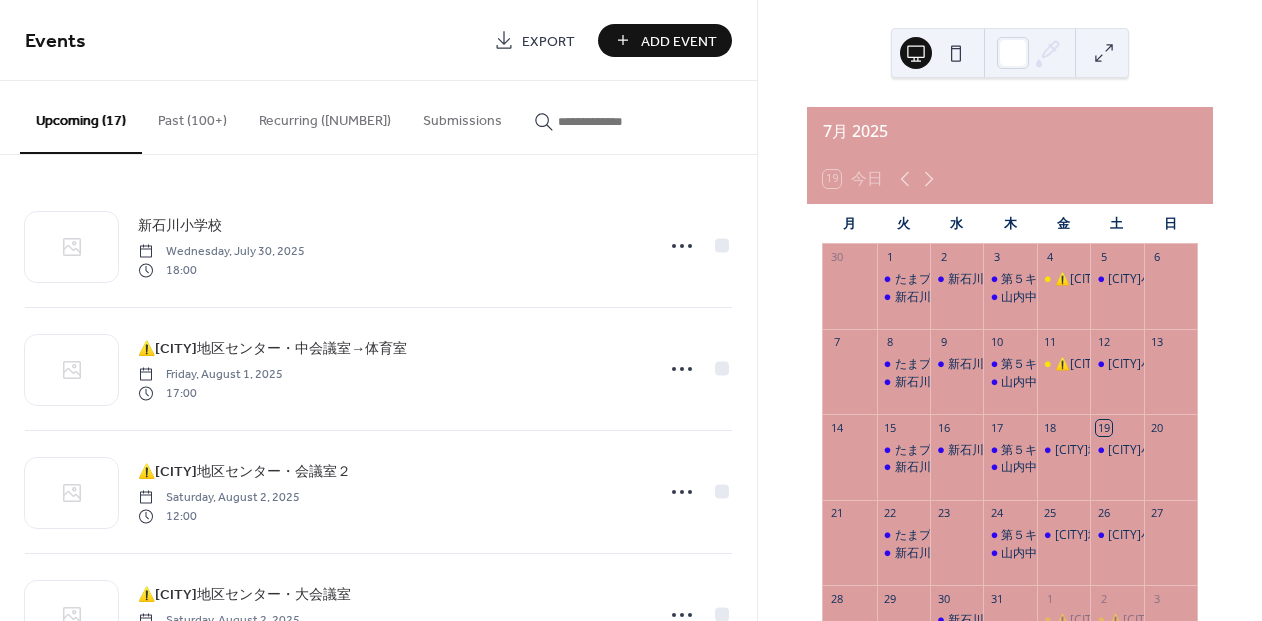 click on "Add Event" at bounding box center (679, 41) 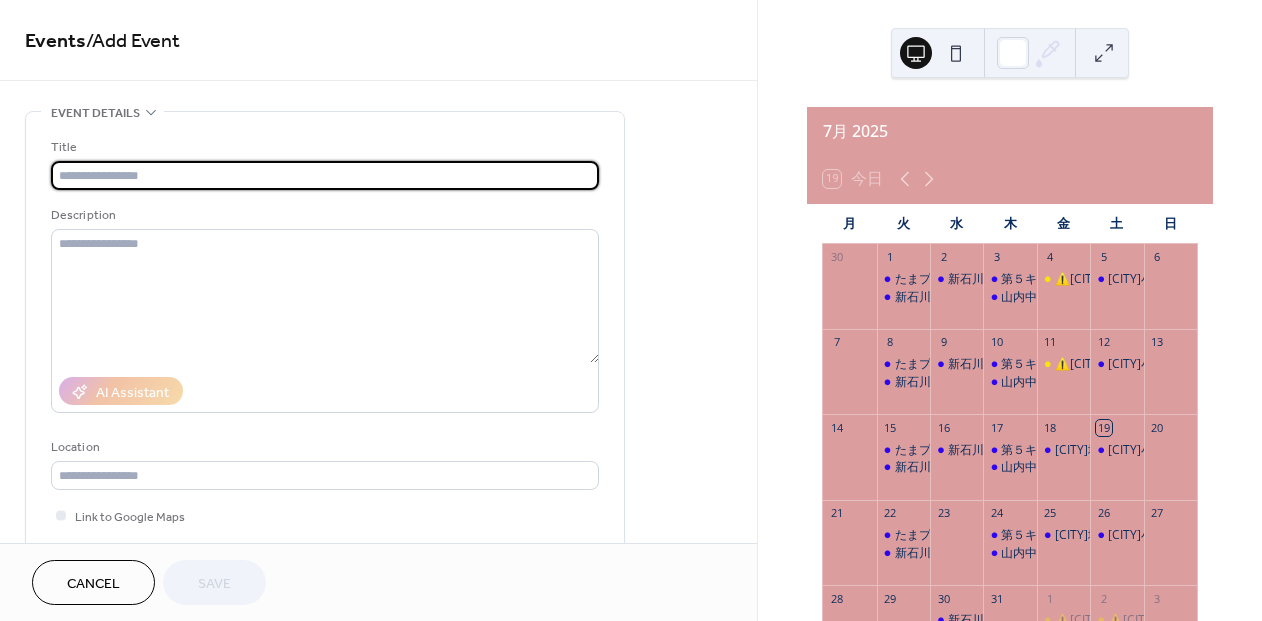 click at bounding box center [325, 175] 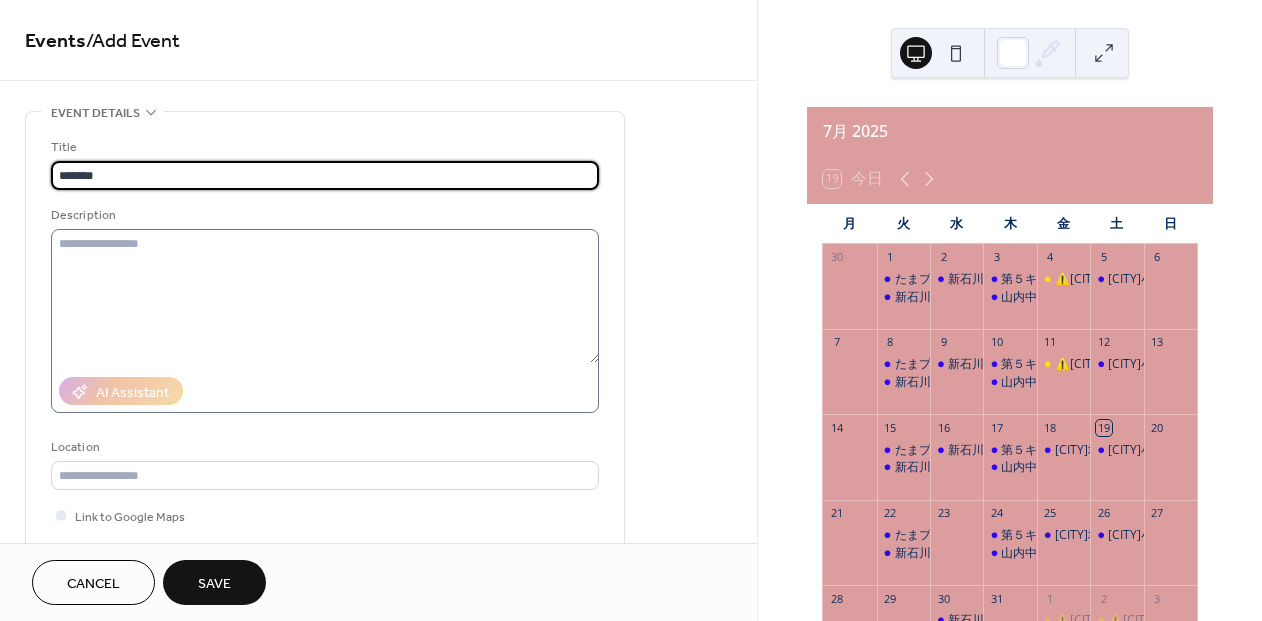 type on "*******" 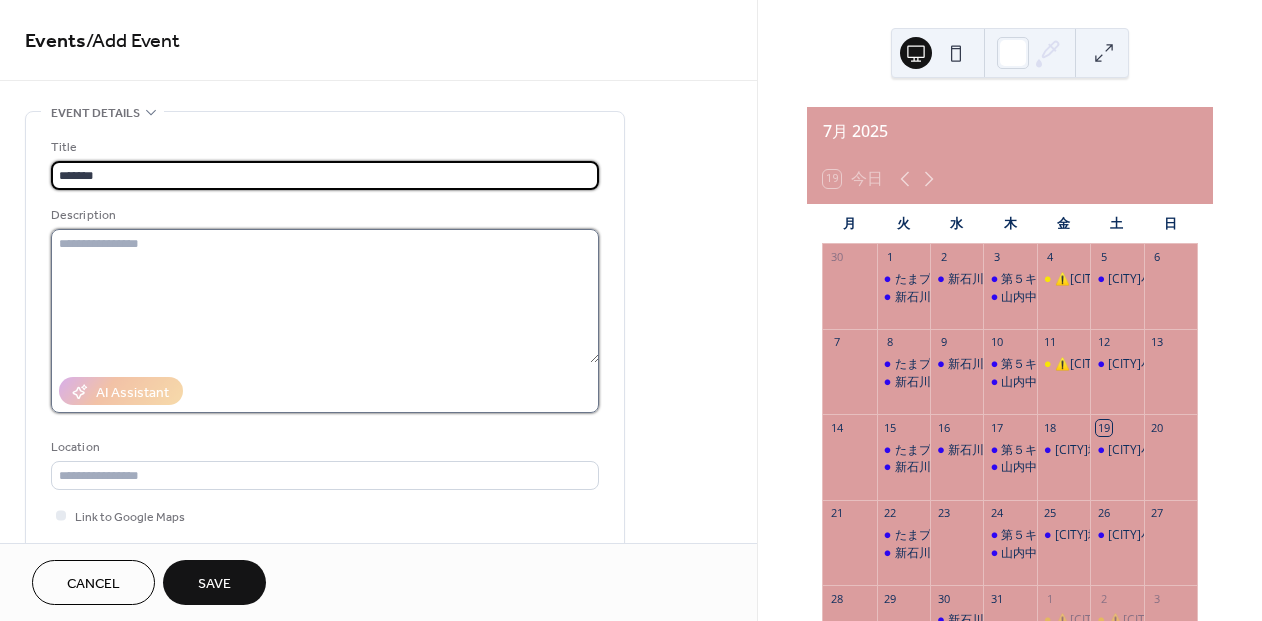 click at bounding box center (325, 296) 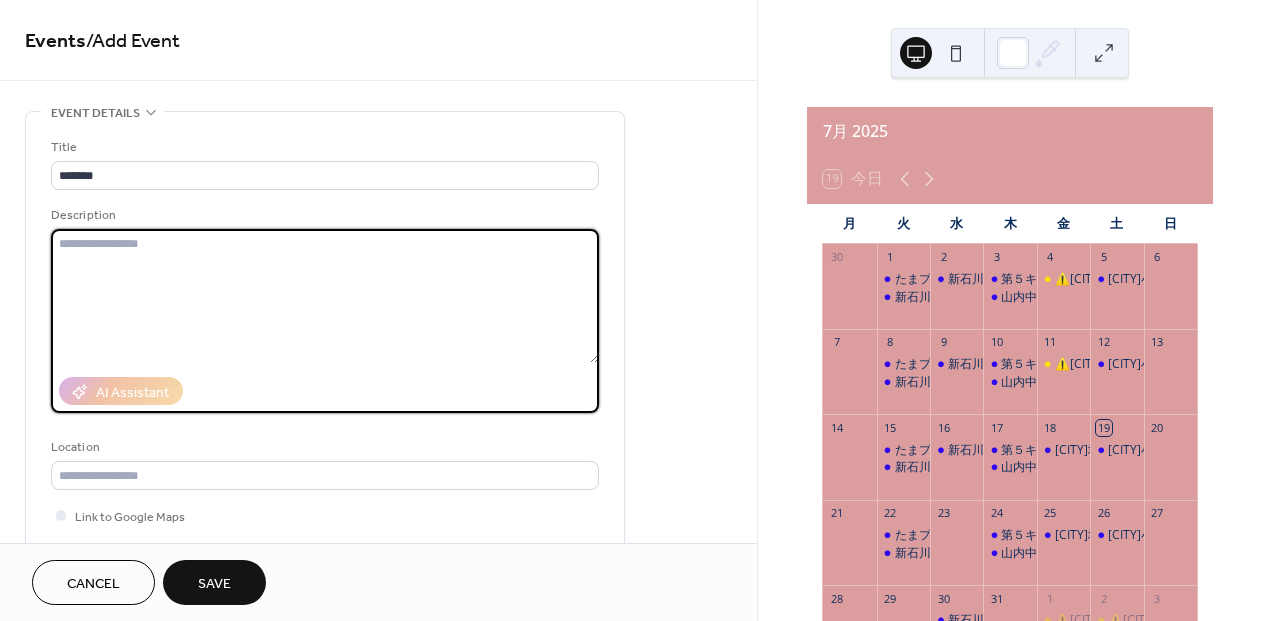 paste on "**********" 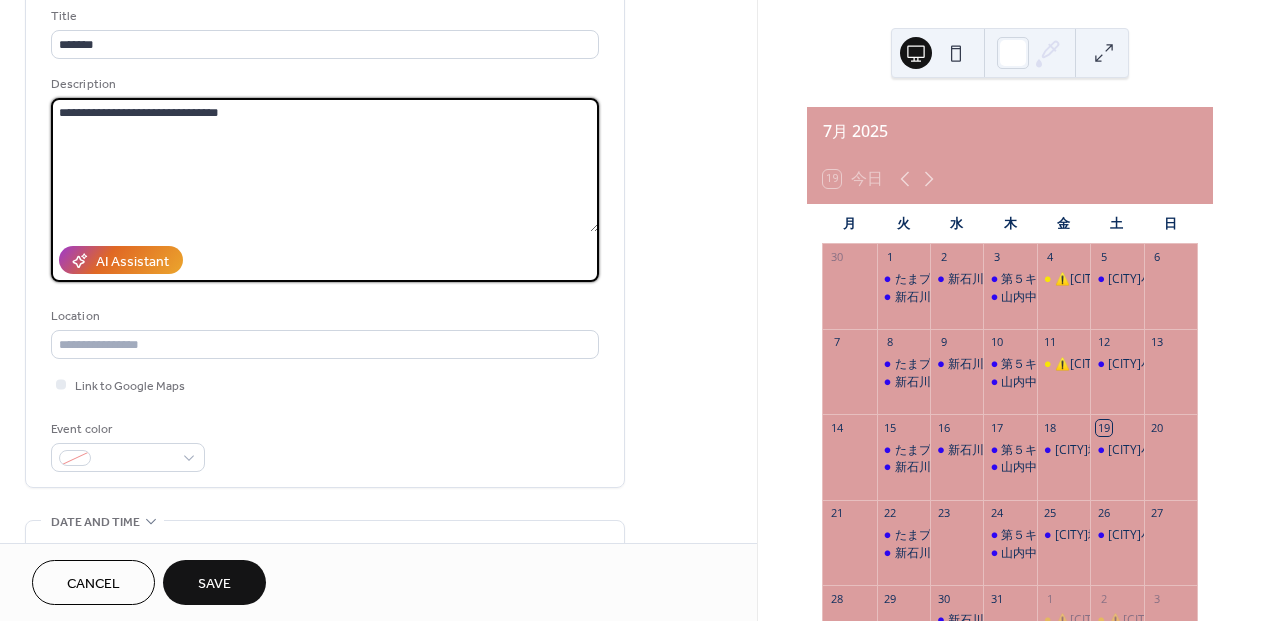 scroll, scrollTop: 130, scrollLeft: 0, axis: vertical 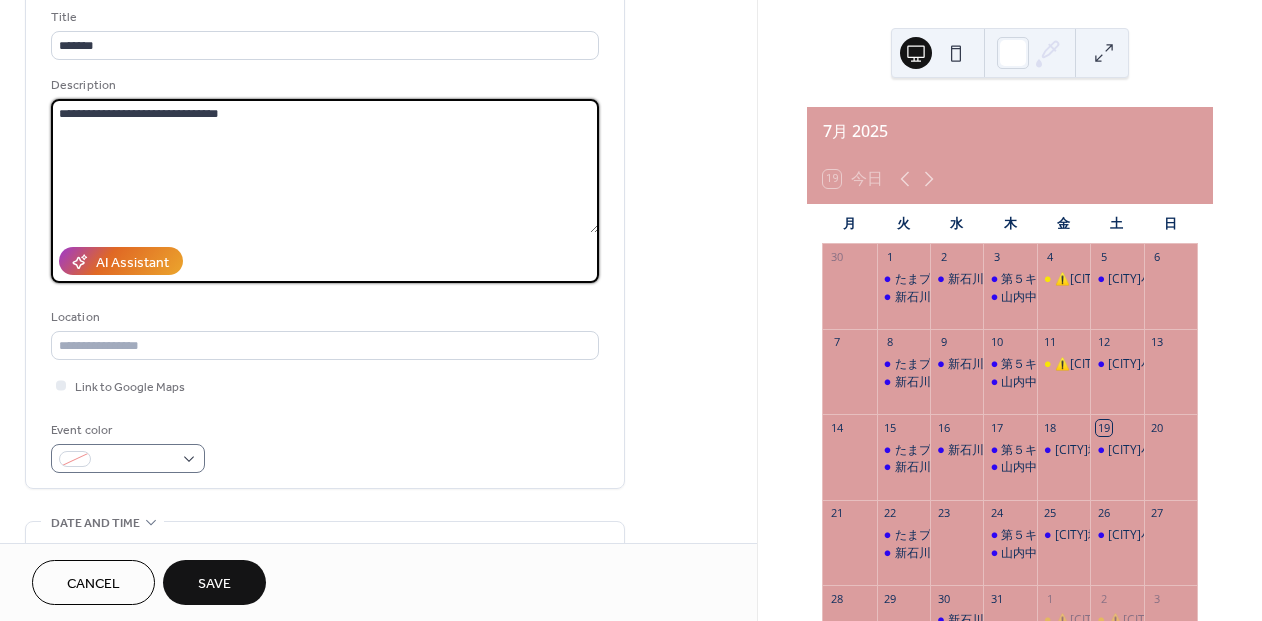type on "**********" 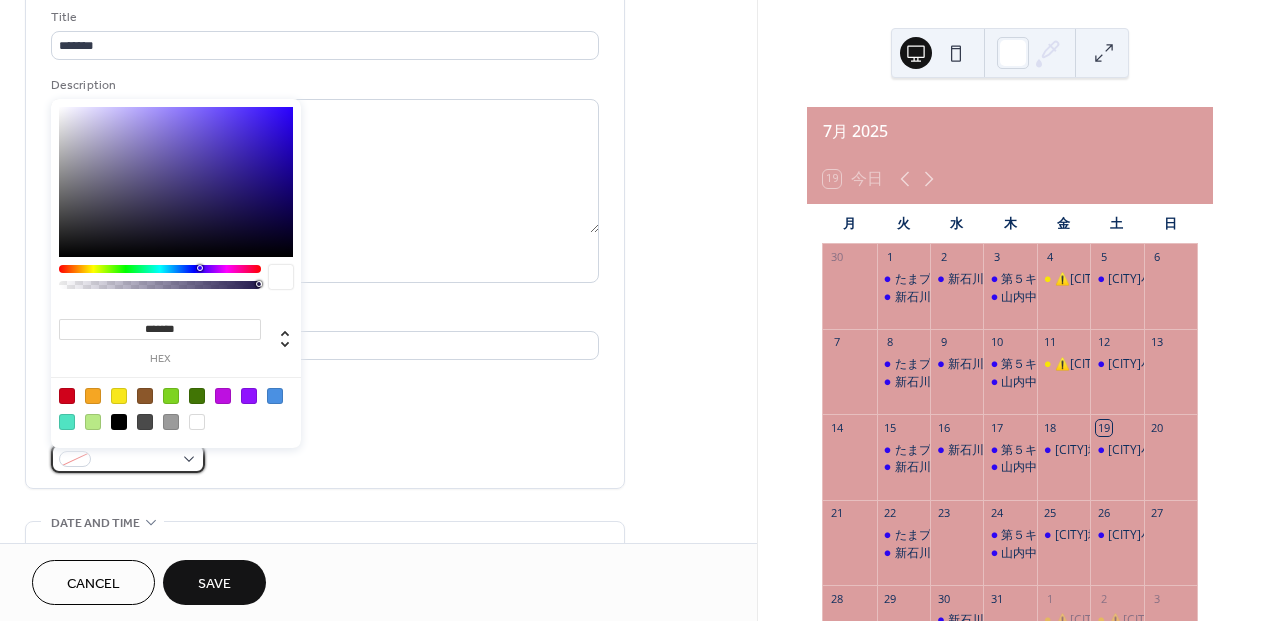 click at bounding box center [128, 458] 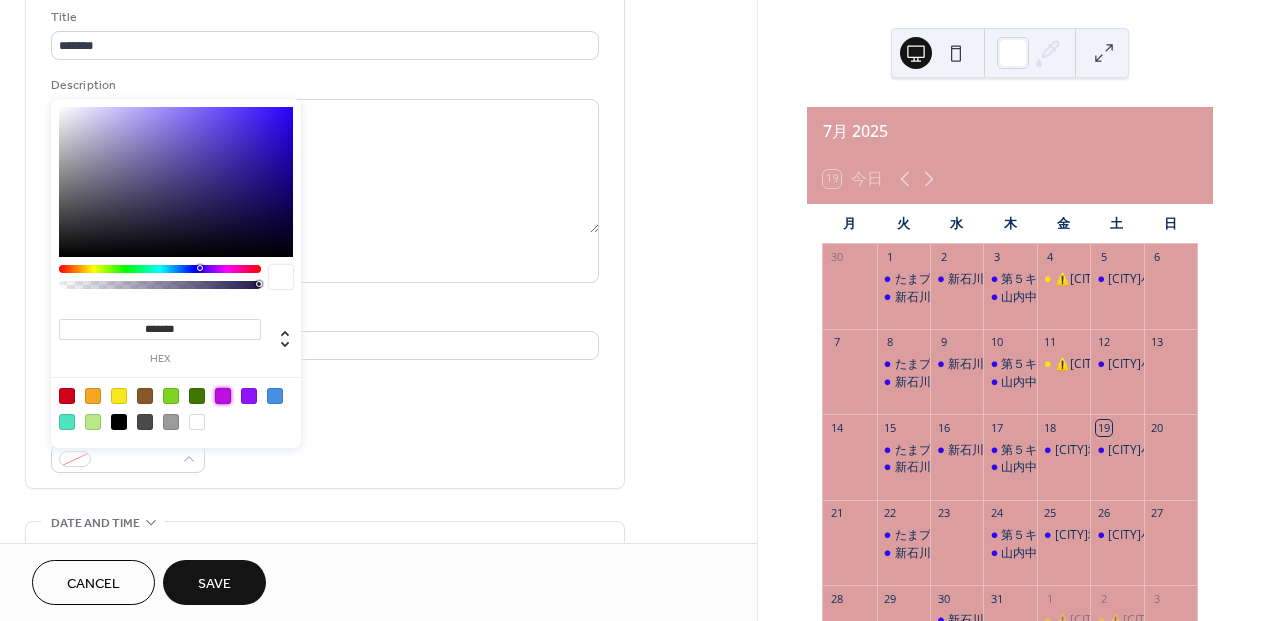 click at bounding box center [223, 396] 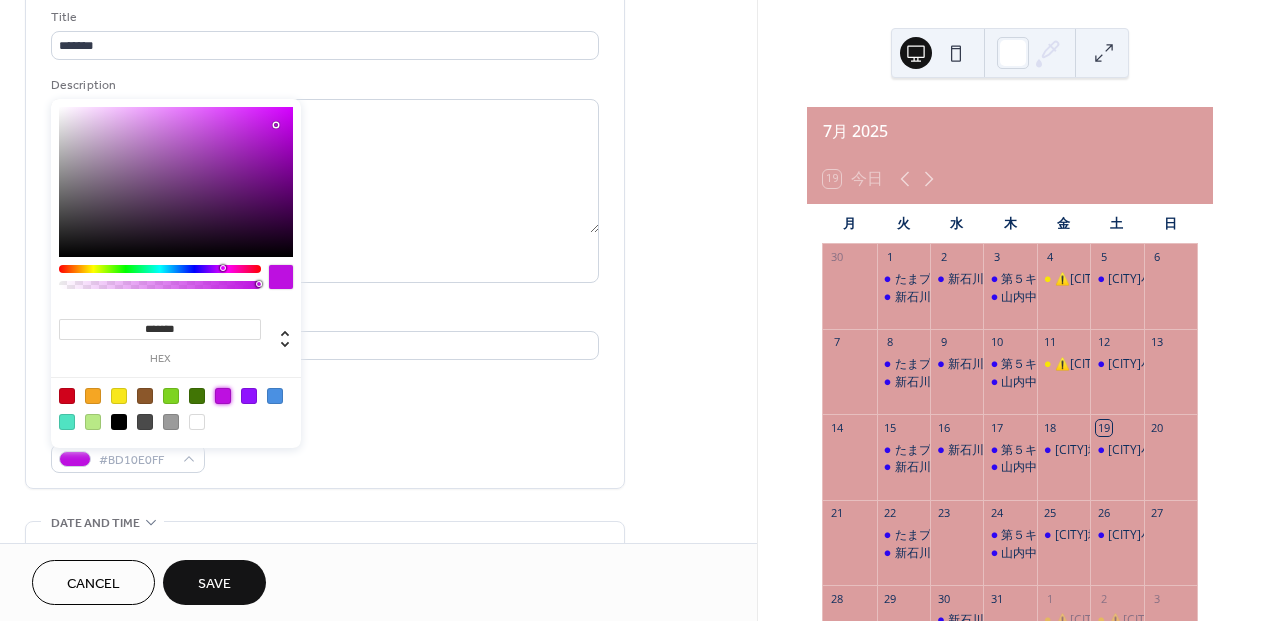 type on "*******" 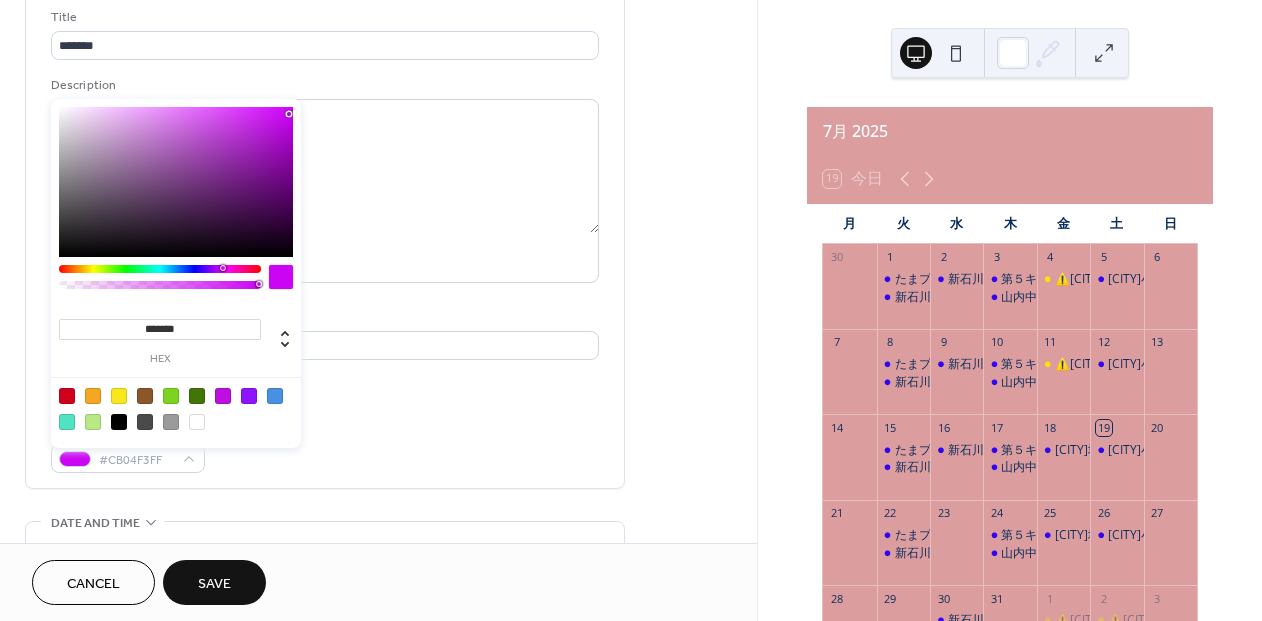 click at bounding box center (176, 182) 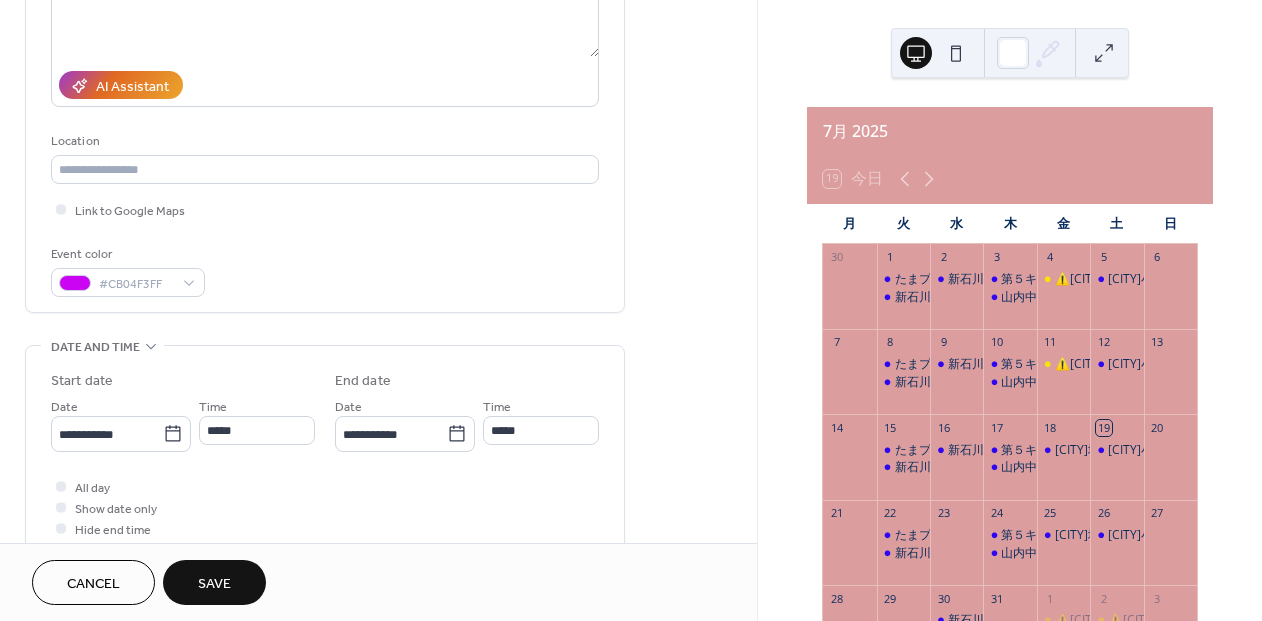 scroll, scrollTop: 310, scrollLeft: 0, axis: vertical 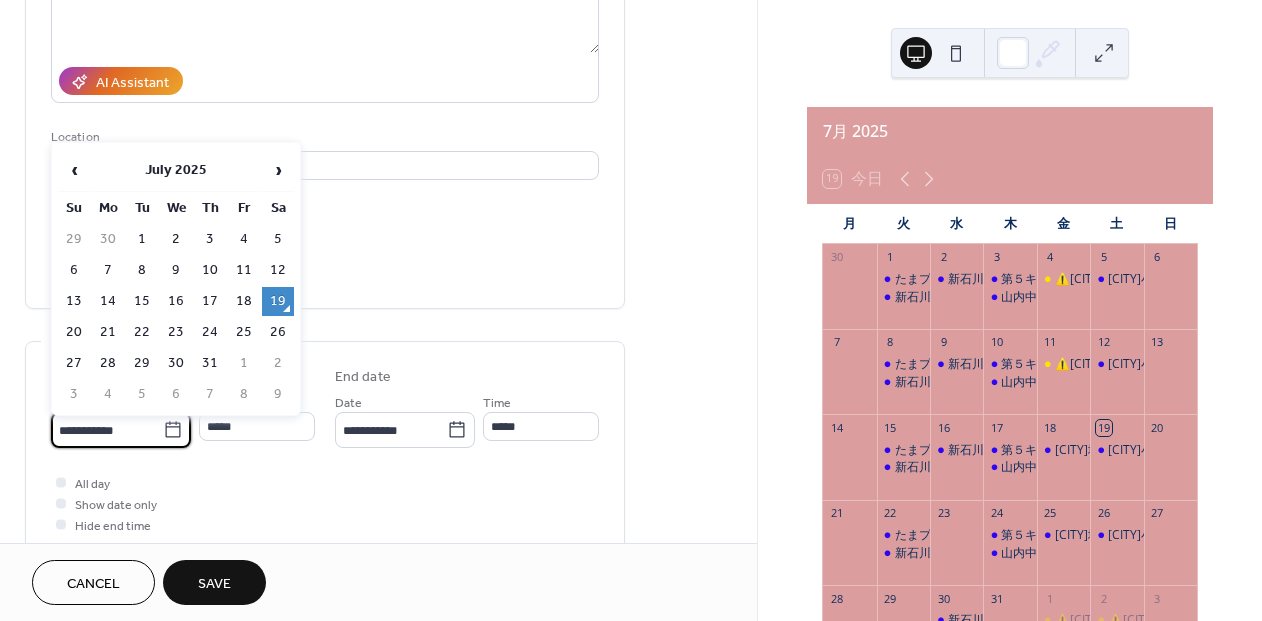 click on "**********" at bounding box center [107, 430] 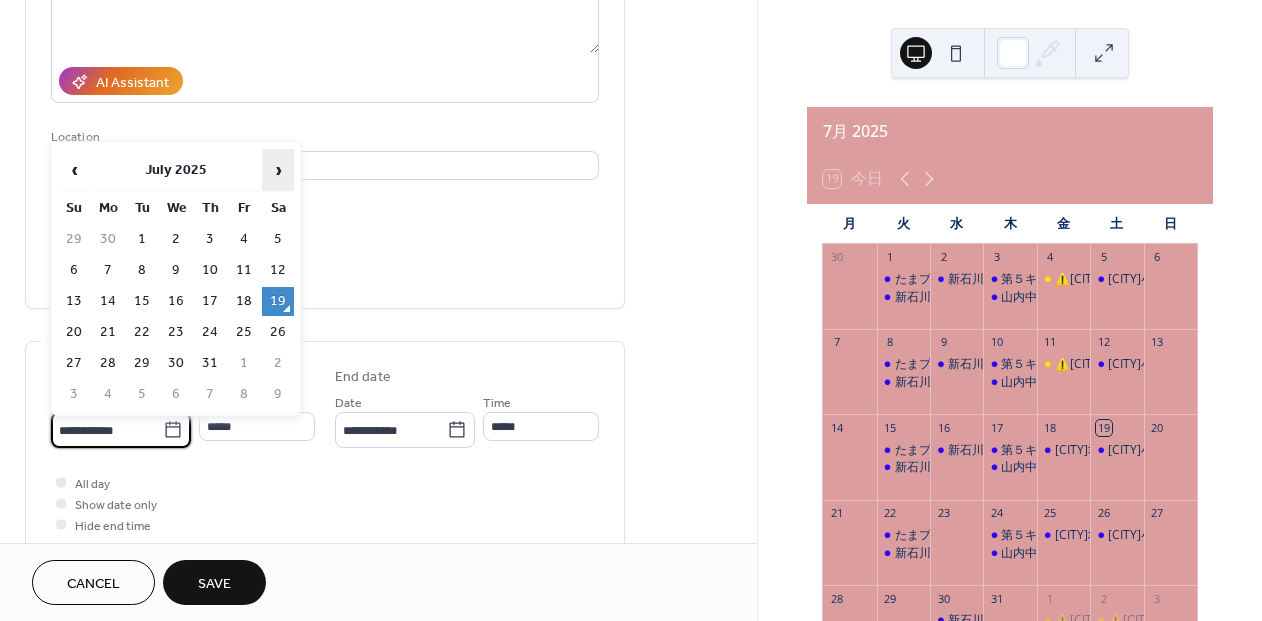 click on "›" at bounding box center [278, 170] 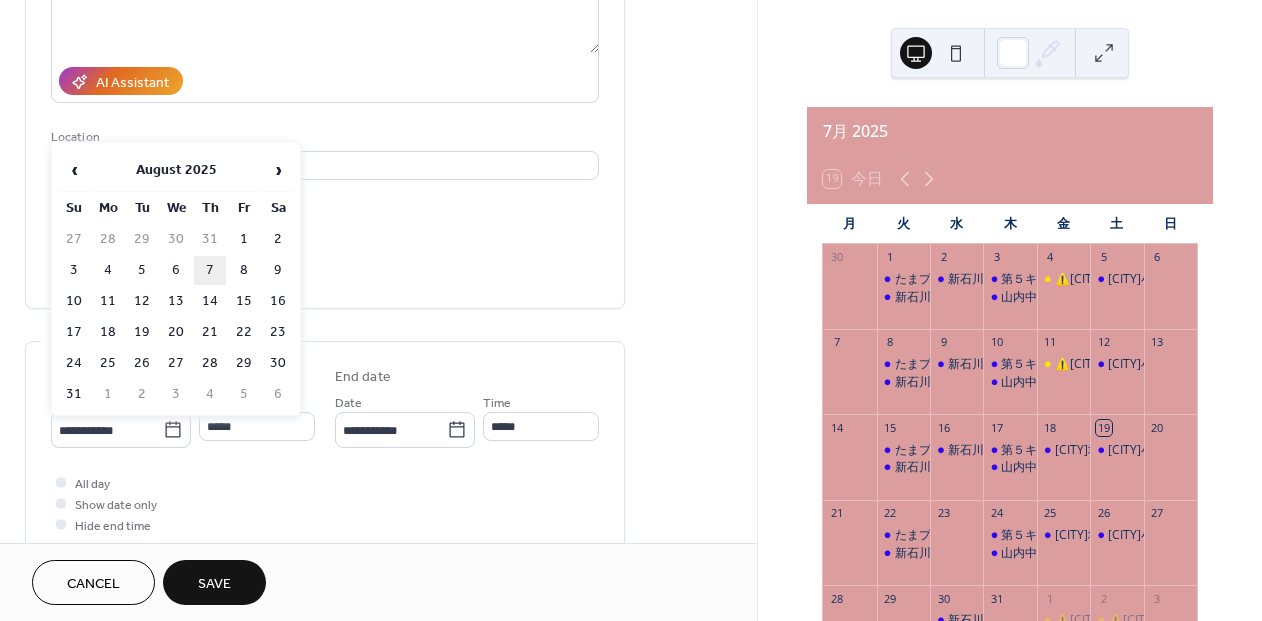 click on "7" at bounding box center (210, 270) 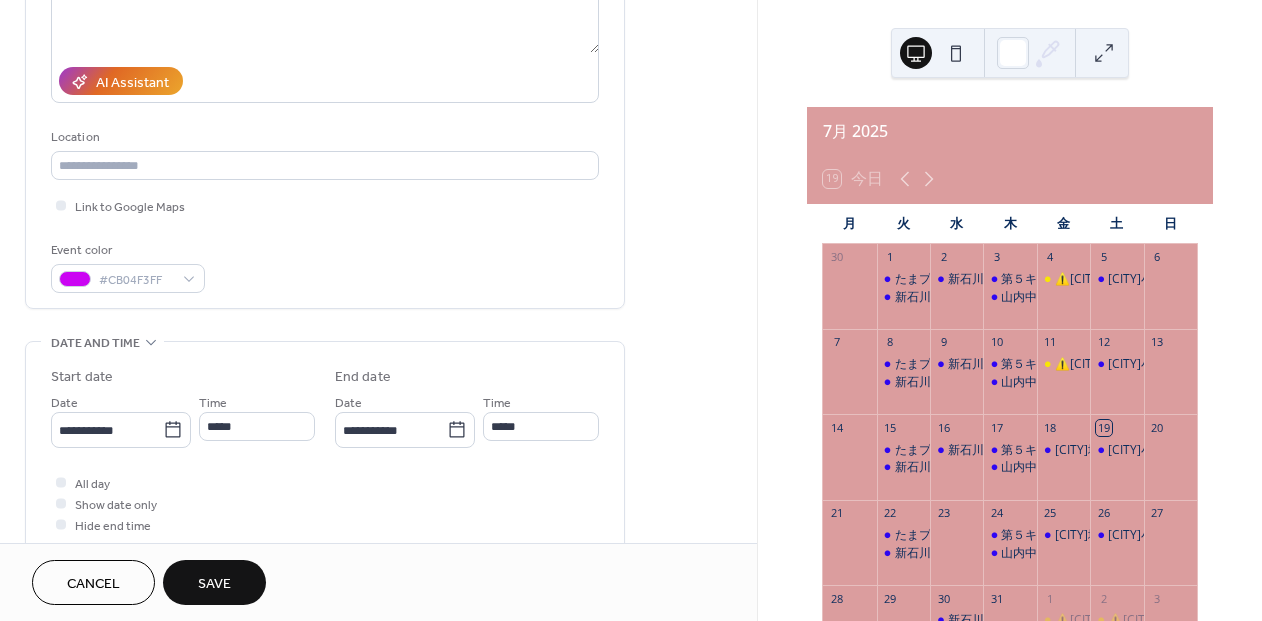 type on "**********" 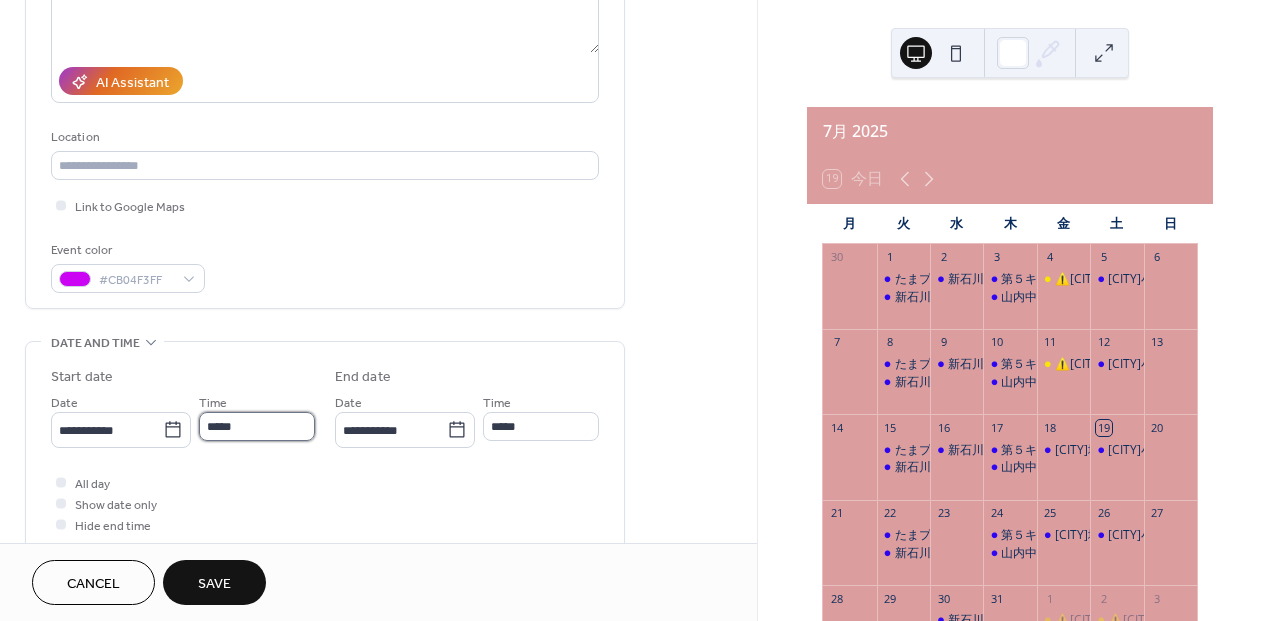 click on "*****" at bounding box center (257, 426) 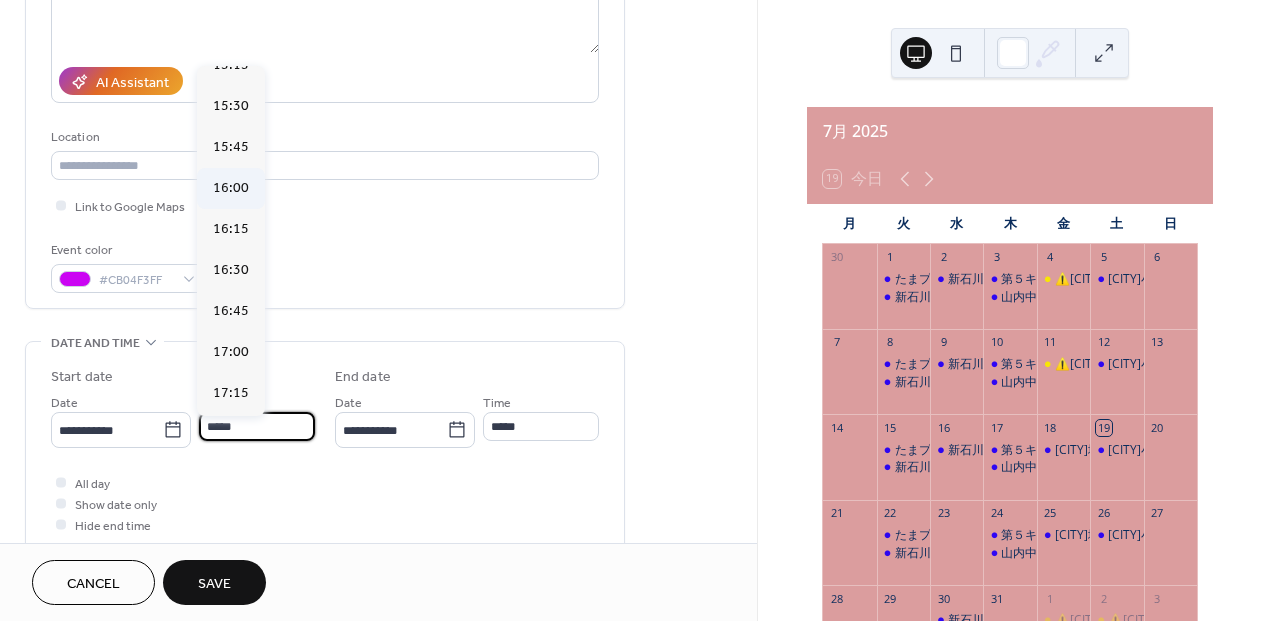 scroll, scrollTop: 2530, scrollLeft: 0, axis: vertical 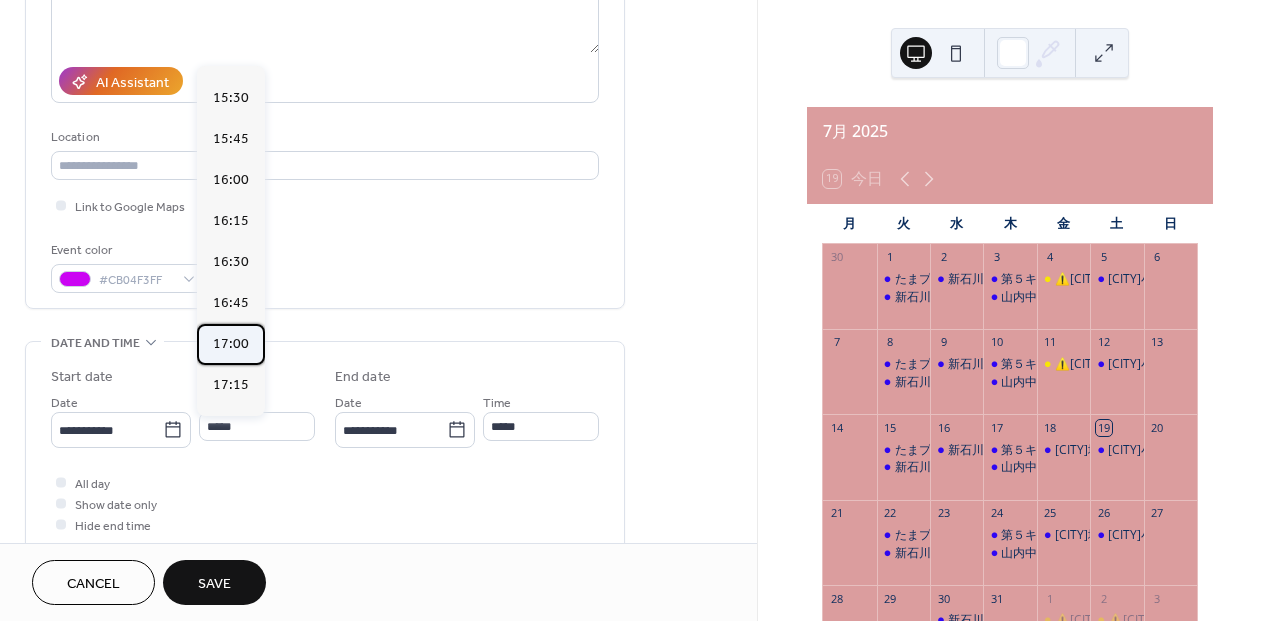 click on "17:00" at bounding box center (231, 344) 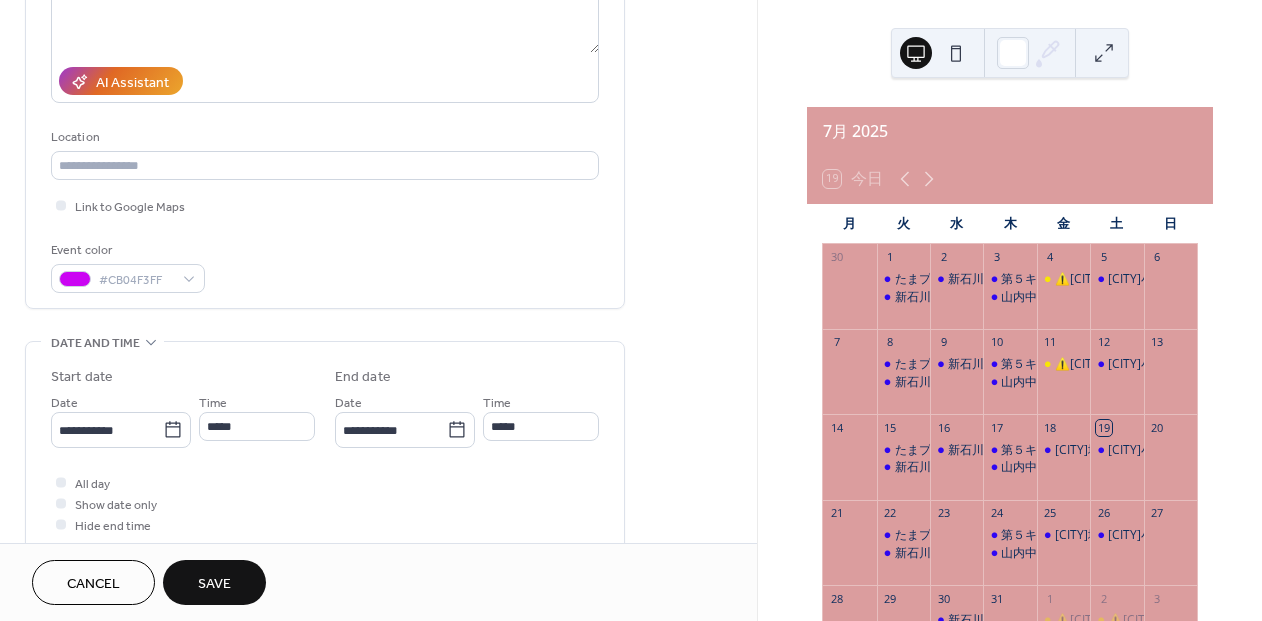 type on "*****" 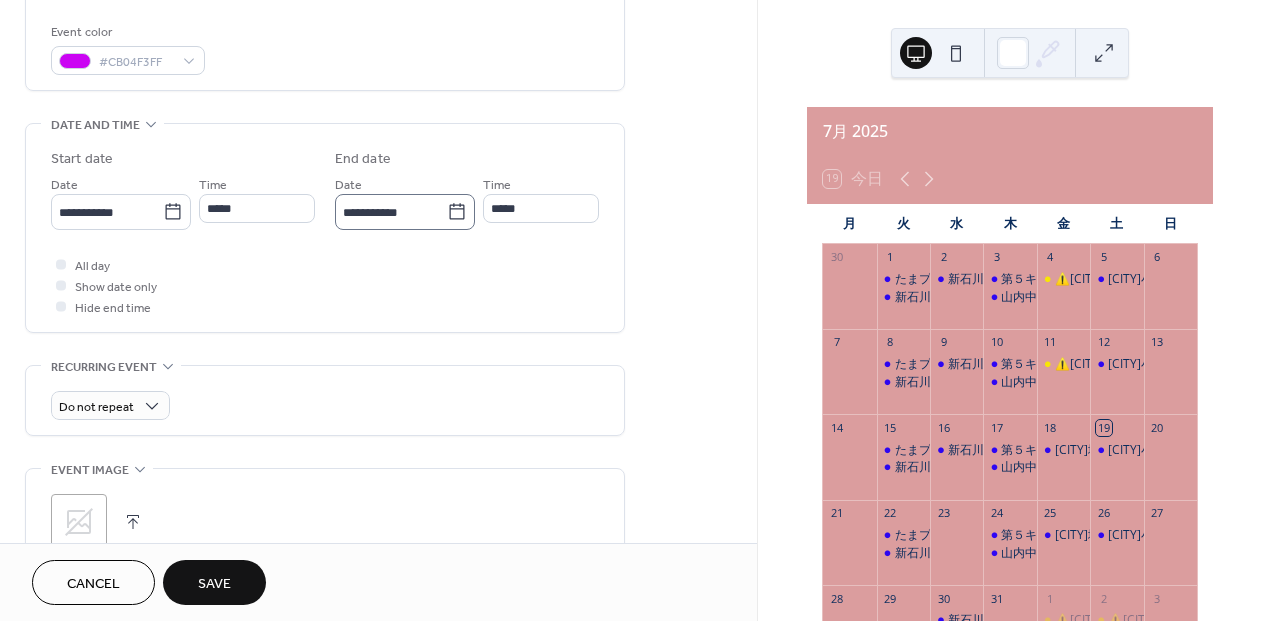 scroll, scrollTop: 541, scrollLeft: 0, axis: vertical 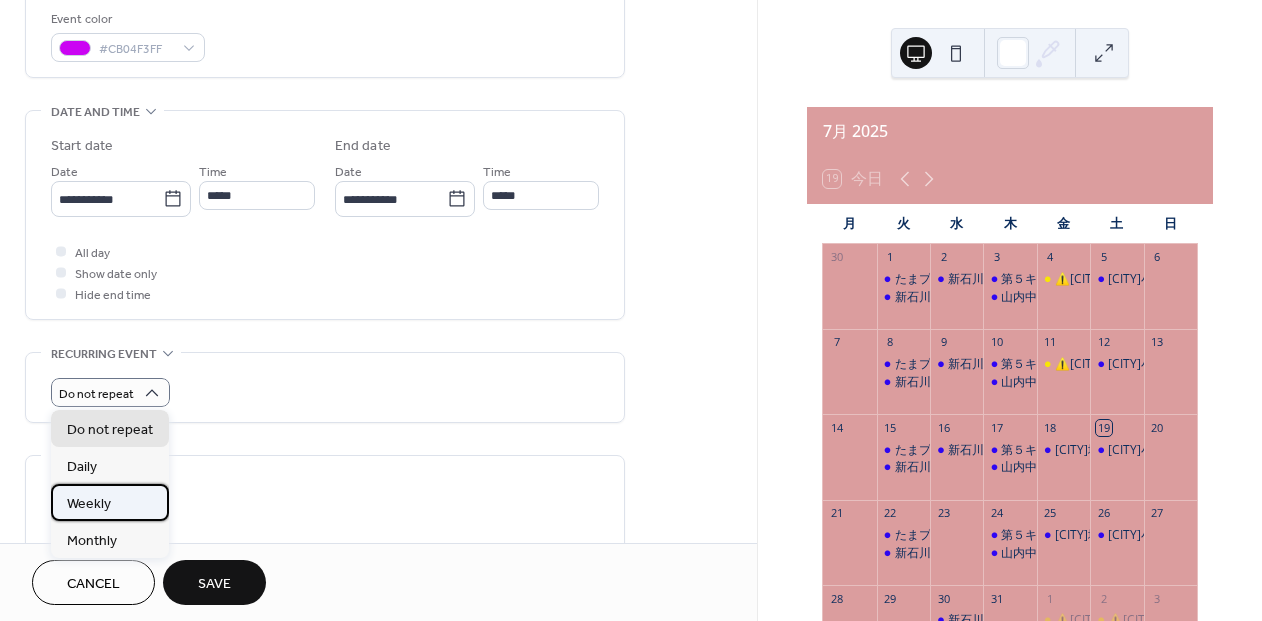 click on "Weekly" at bounding box center [110, 502] 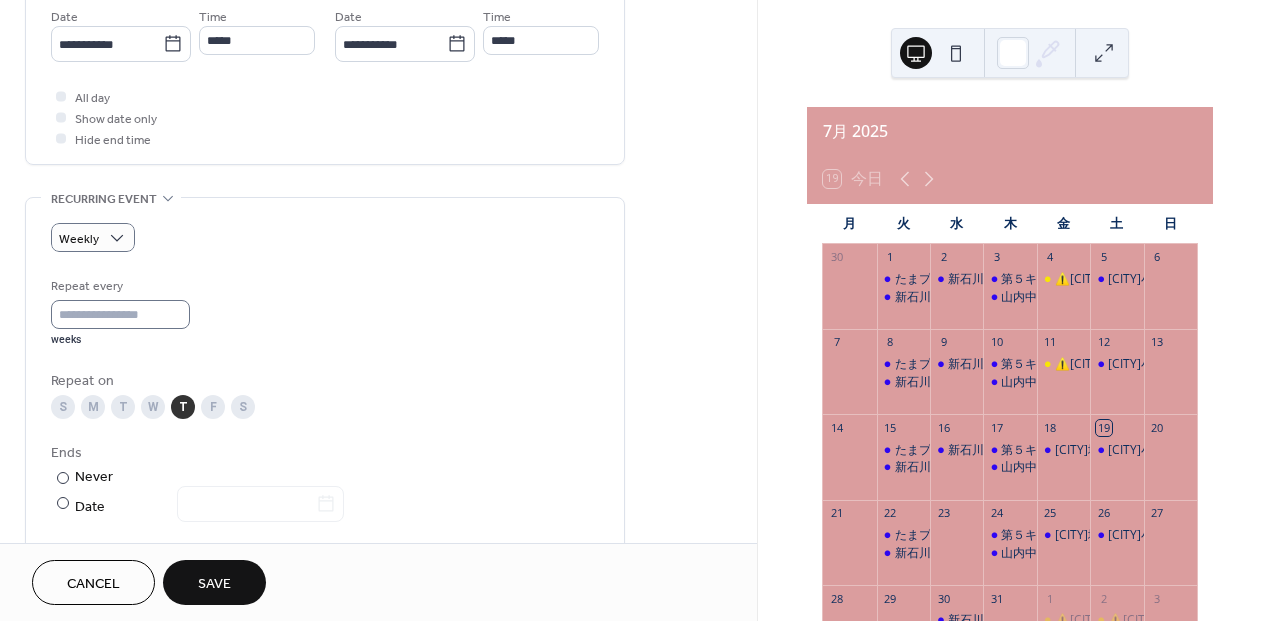 scroll, scrollTop: 695, scrollLeft: 0, axis: vertical 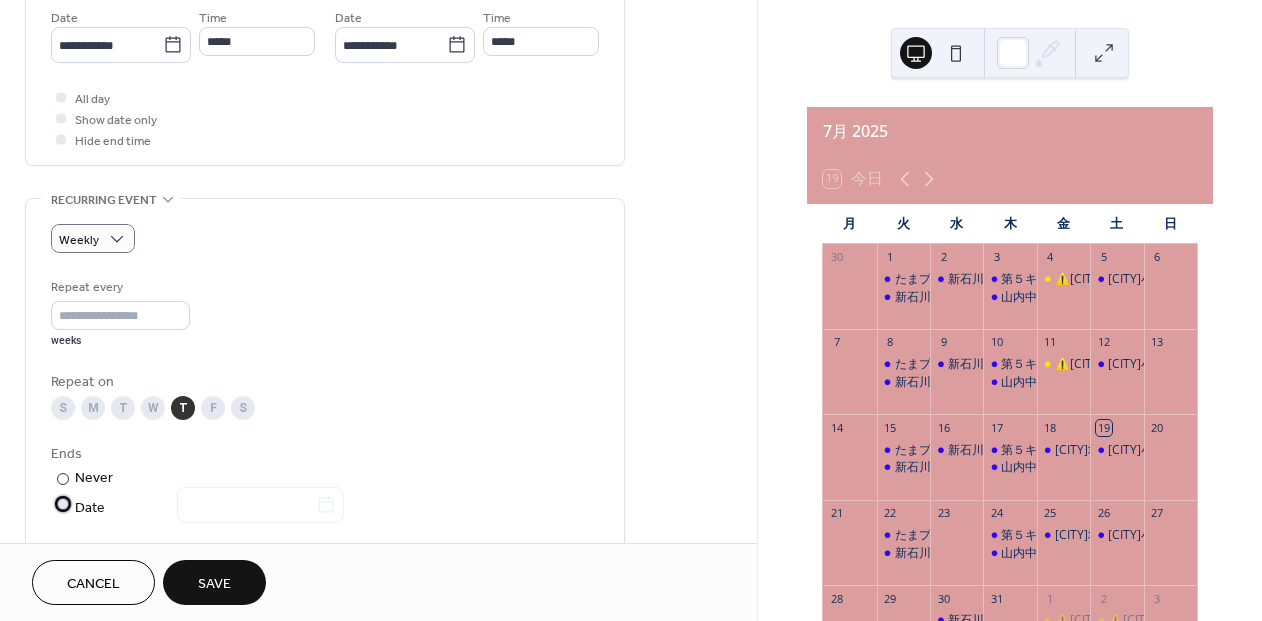 click on "Date" at bounding box center [209, 508] 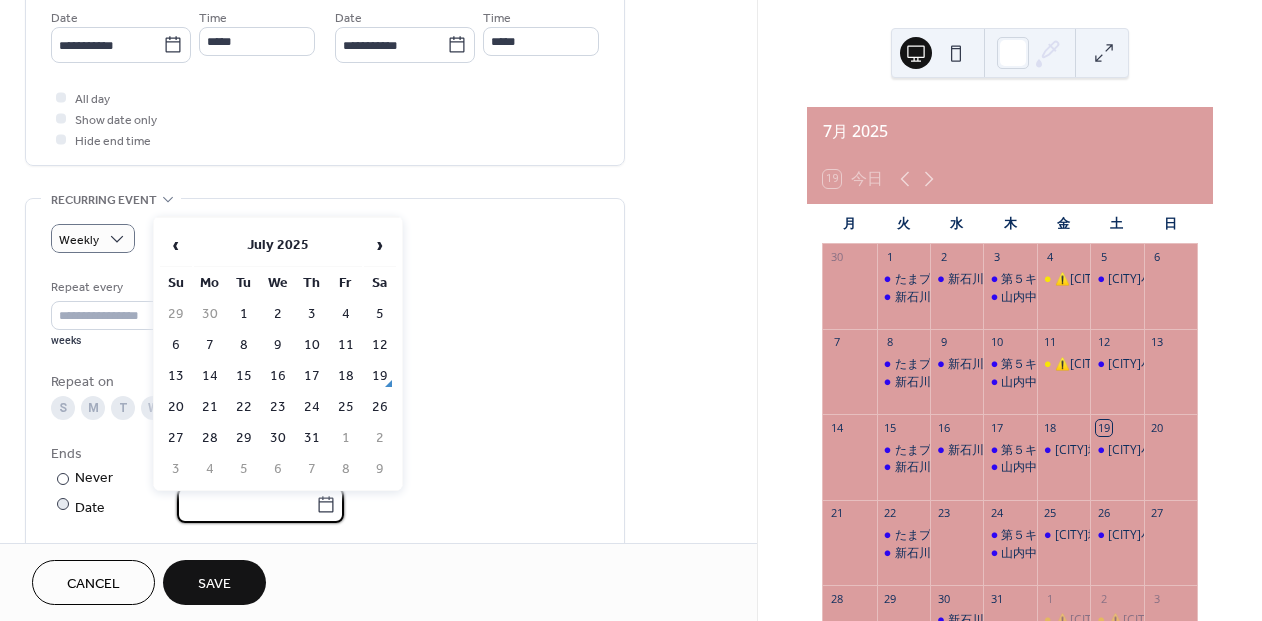click at bounding box center [246, 505] 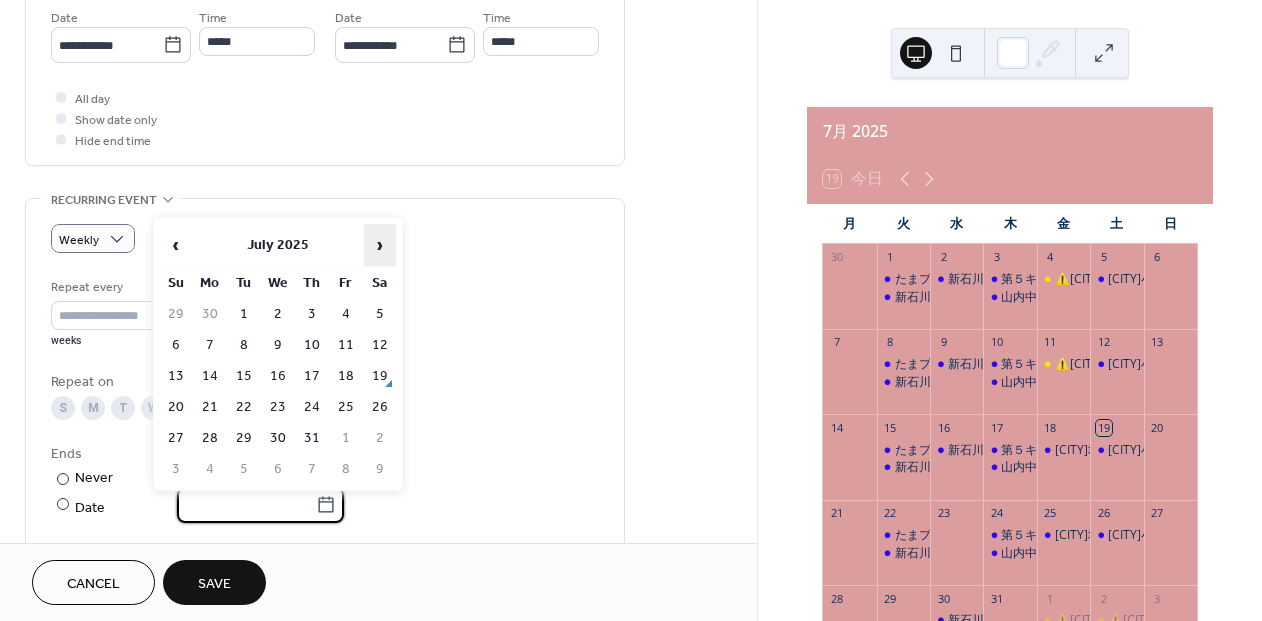click on "›" at bounding box center (380, 245) 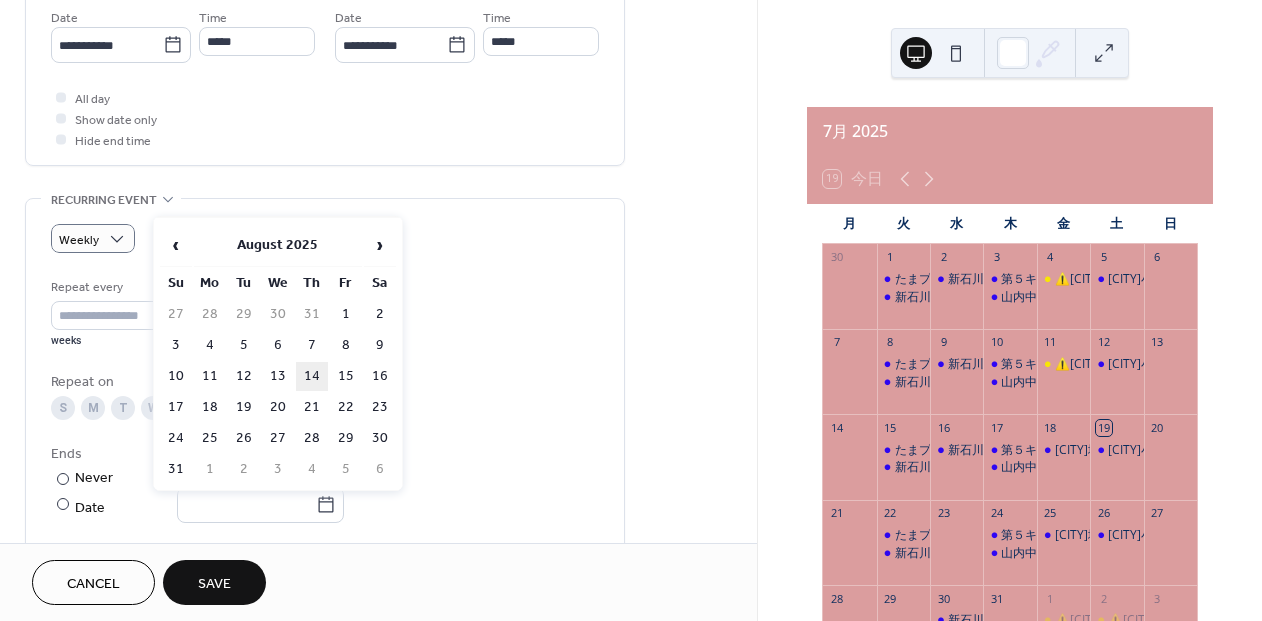 click on "14" at bounding box center [312, 376] 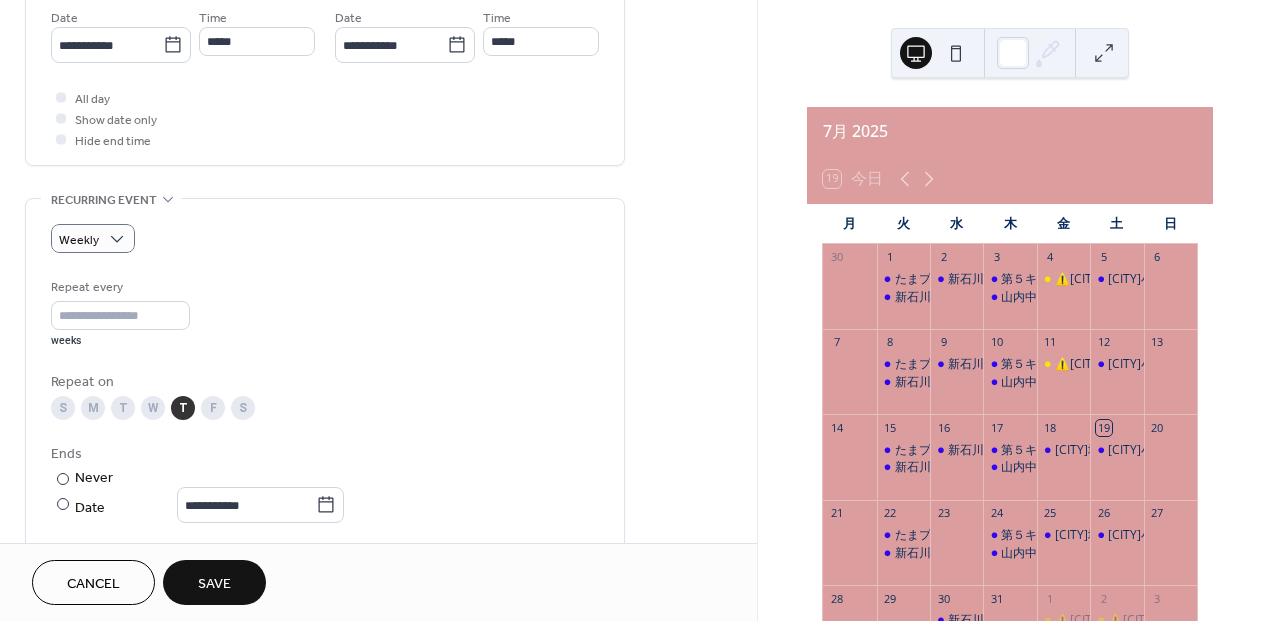 type on "**********" 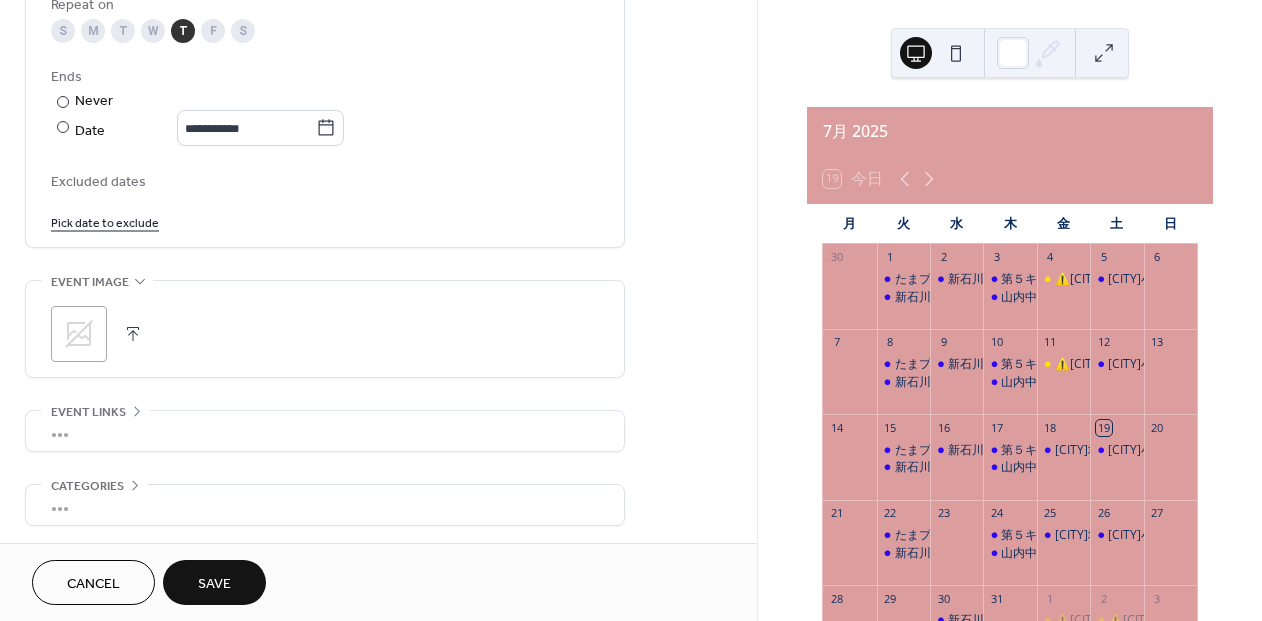 scroll, scrollTop: 1104, scrollLeft: 0, axis: vertical 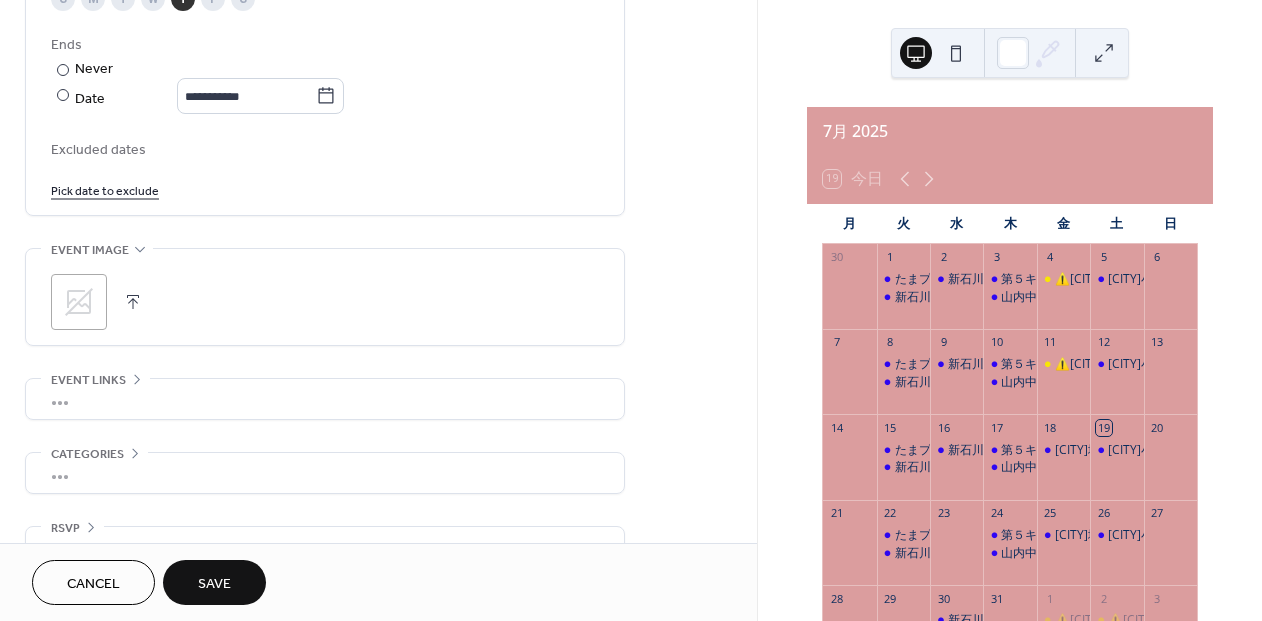 click on "Save" at bounding box center (214, 582) 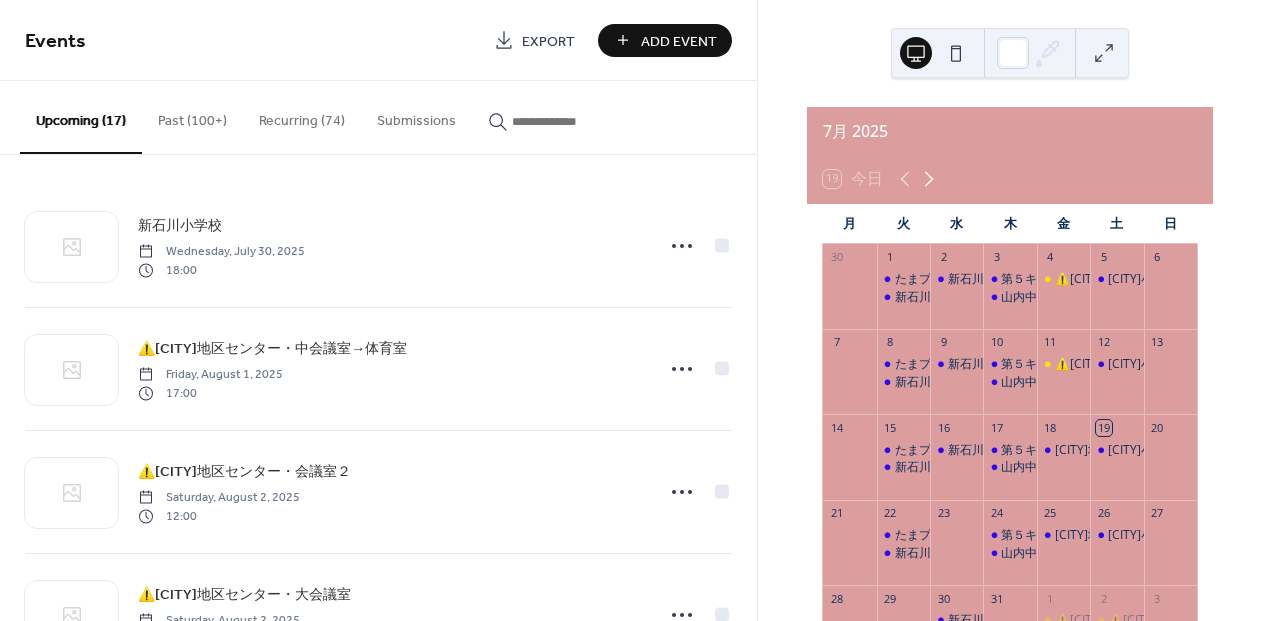 click 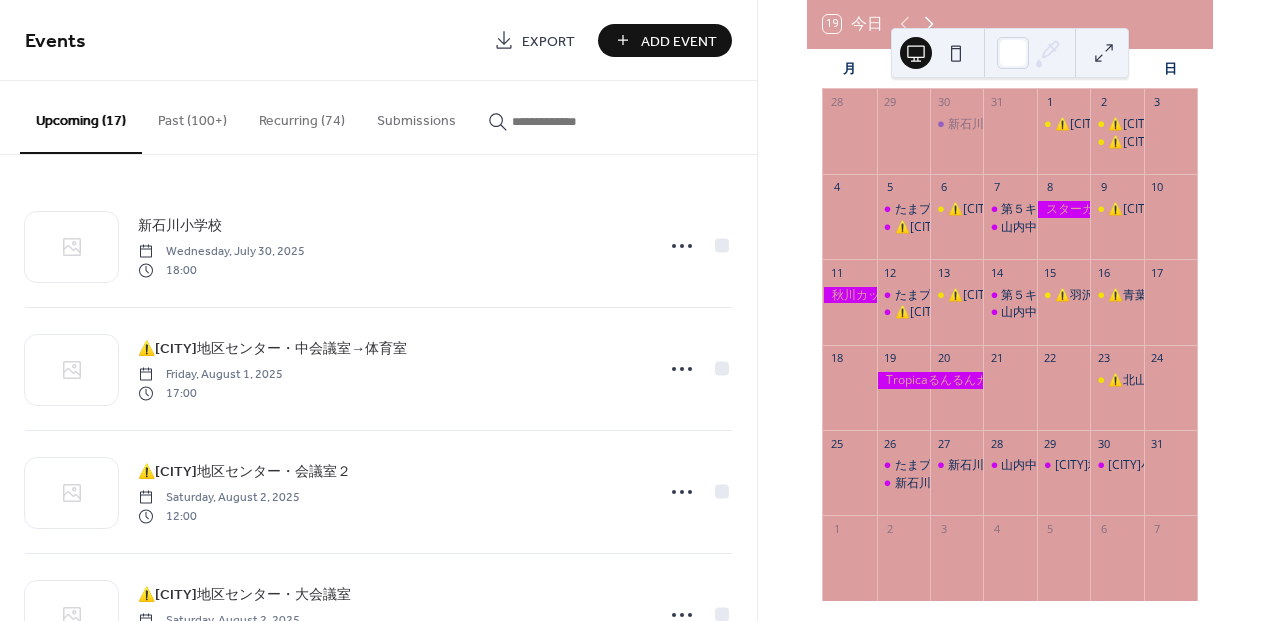 scroll, scrollTop: 159, scrollLeft: 0, axis: vertical 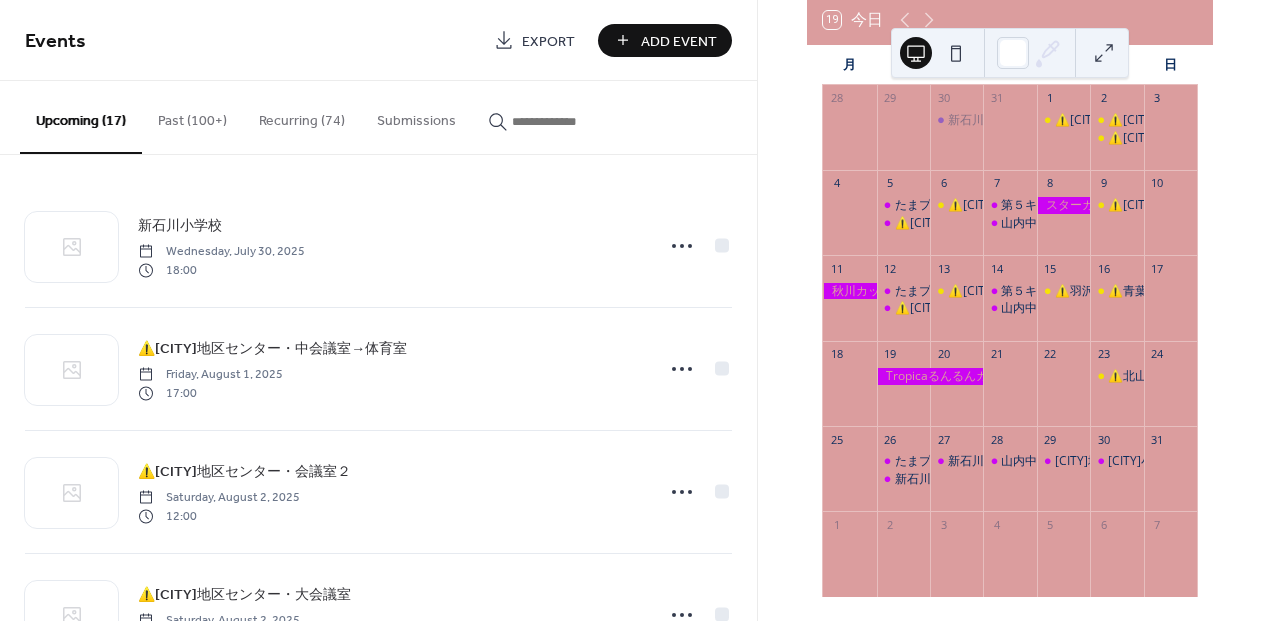 click on "Add Event" at bounding box center (679, 41) 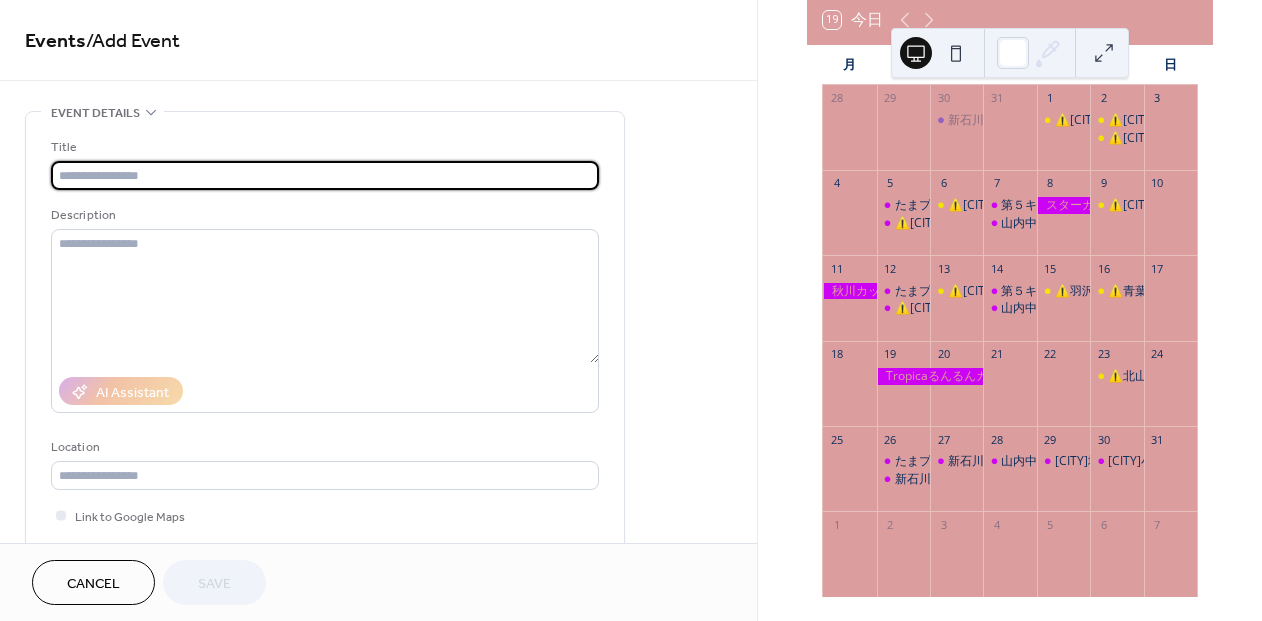 click at bounding box center (325, 175) 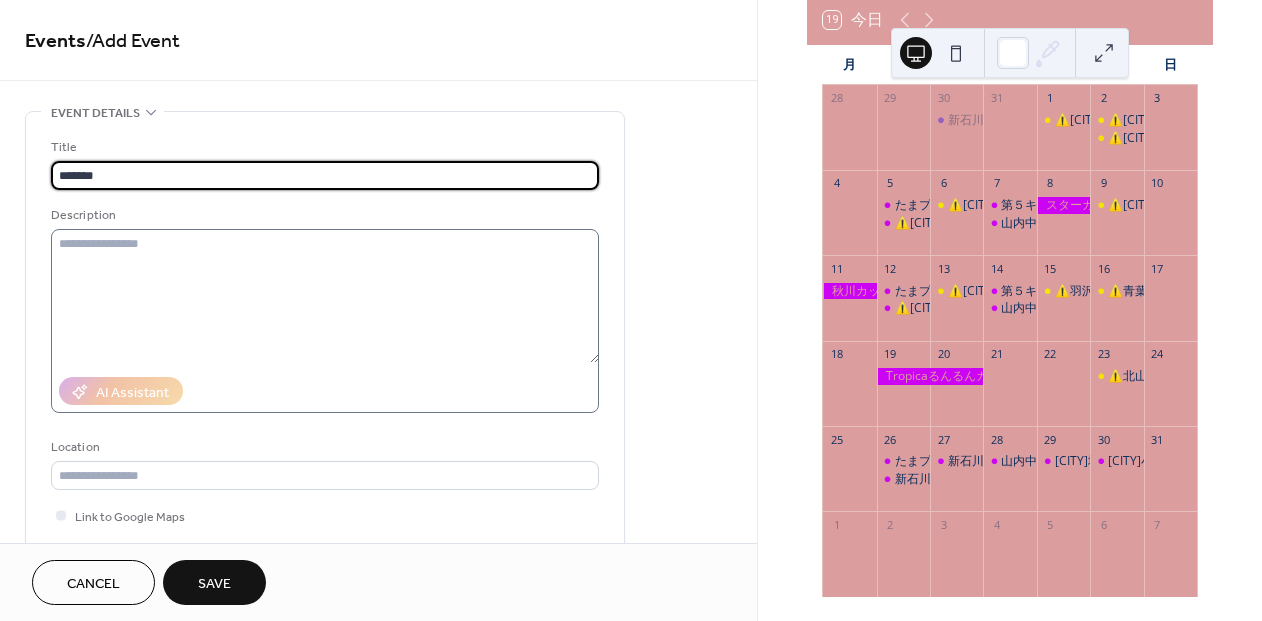 type on "*******" 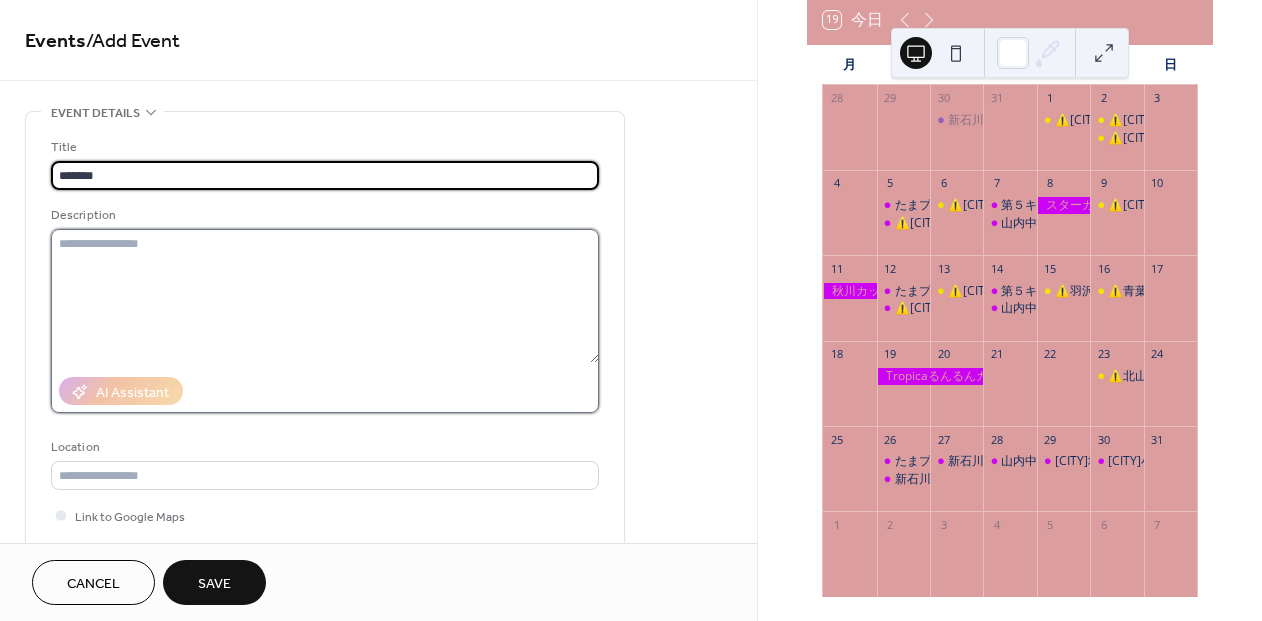 click at bounding box center [325, 296] 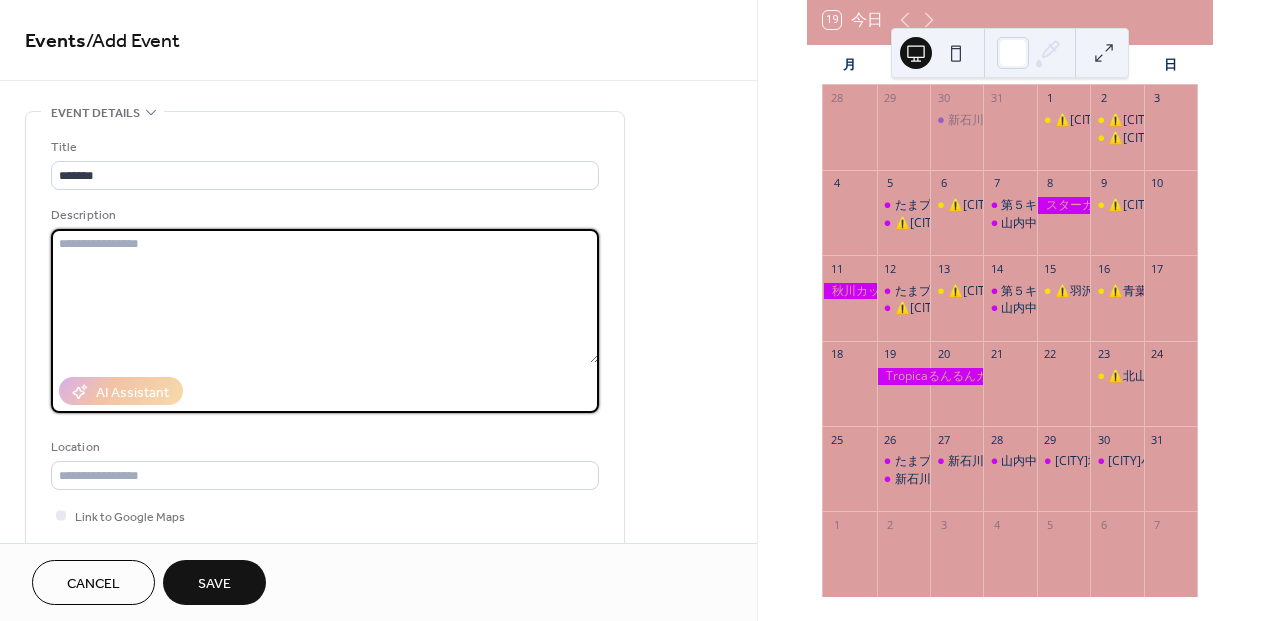 paste on "**********" 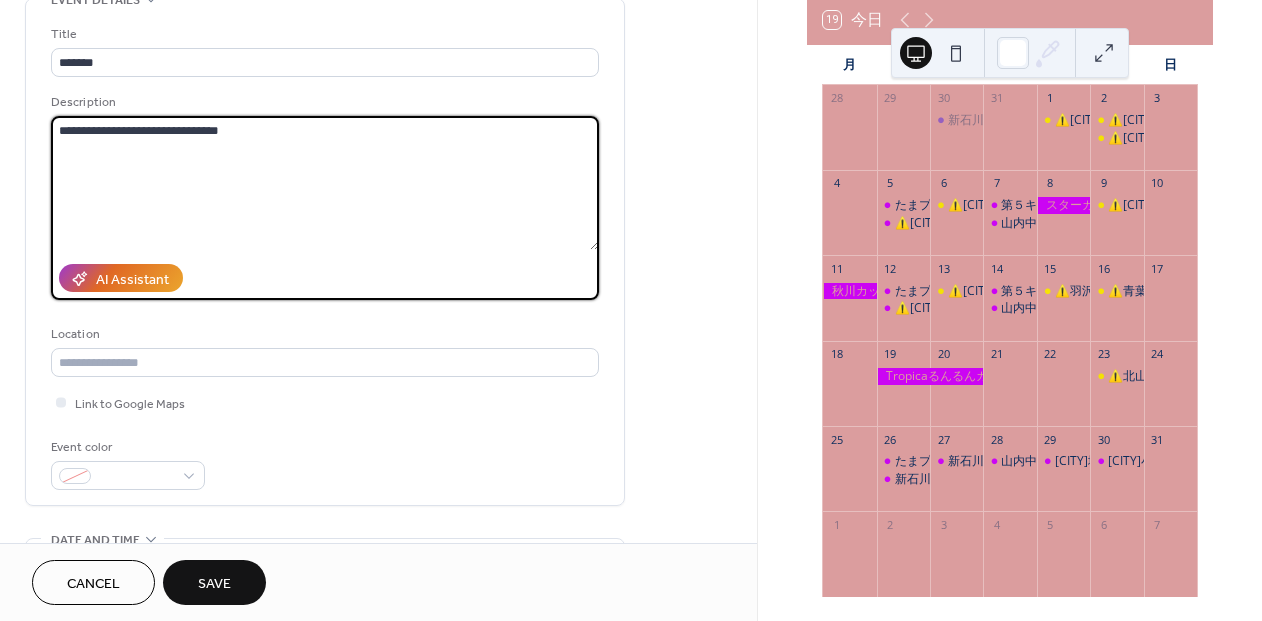 scroll, scrollTop: 149, scrollLeft: 0, axis: vertical 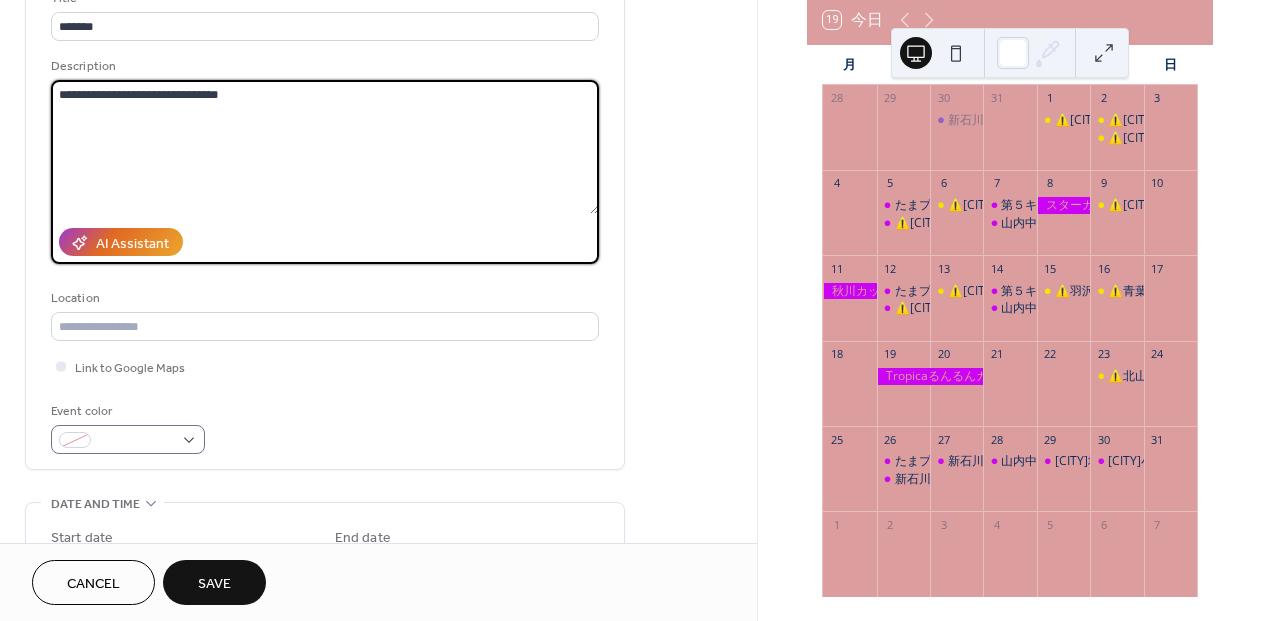 type on "**********" 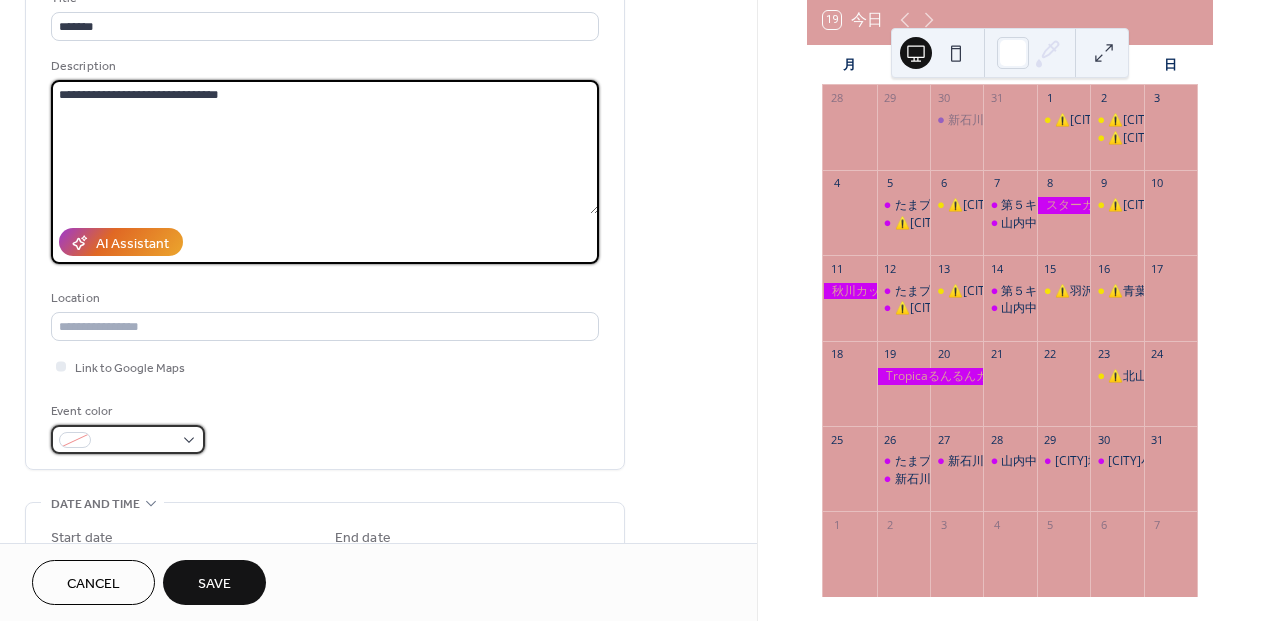 click at bounding box center (136, 441) 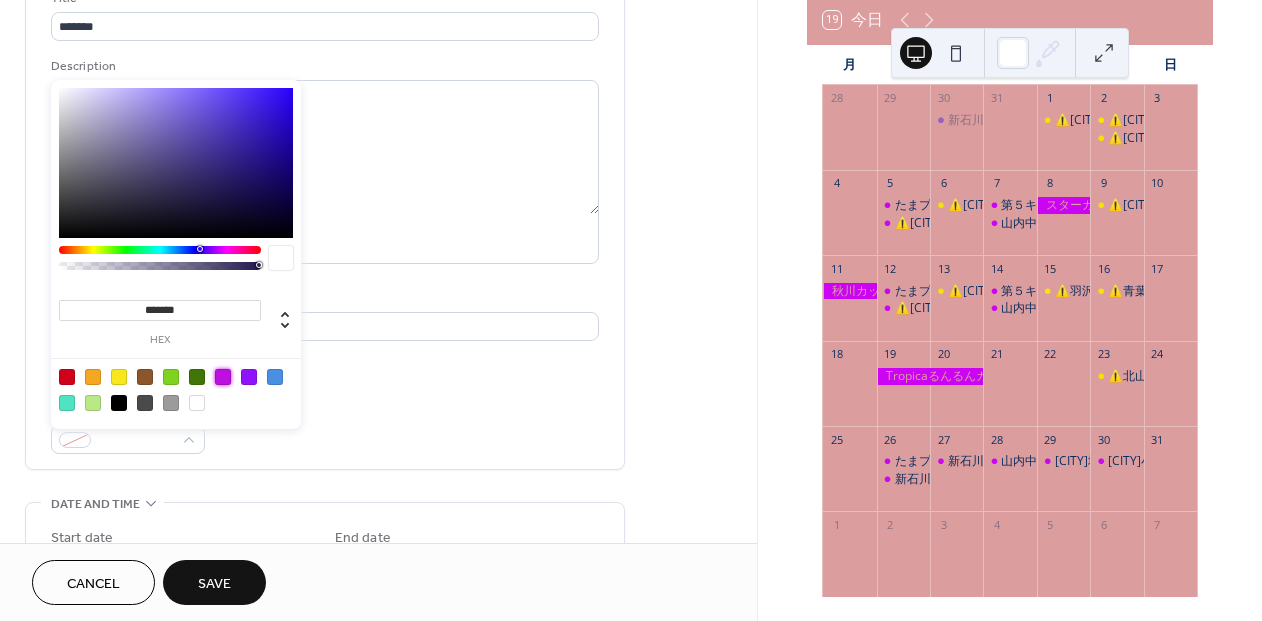 click at bounding box center (223, 377) 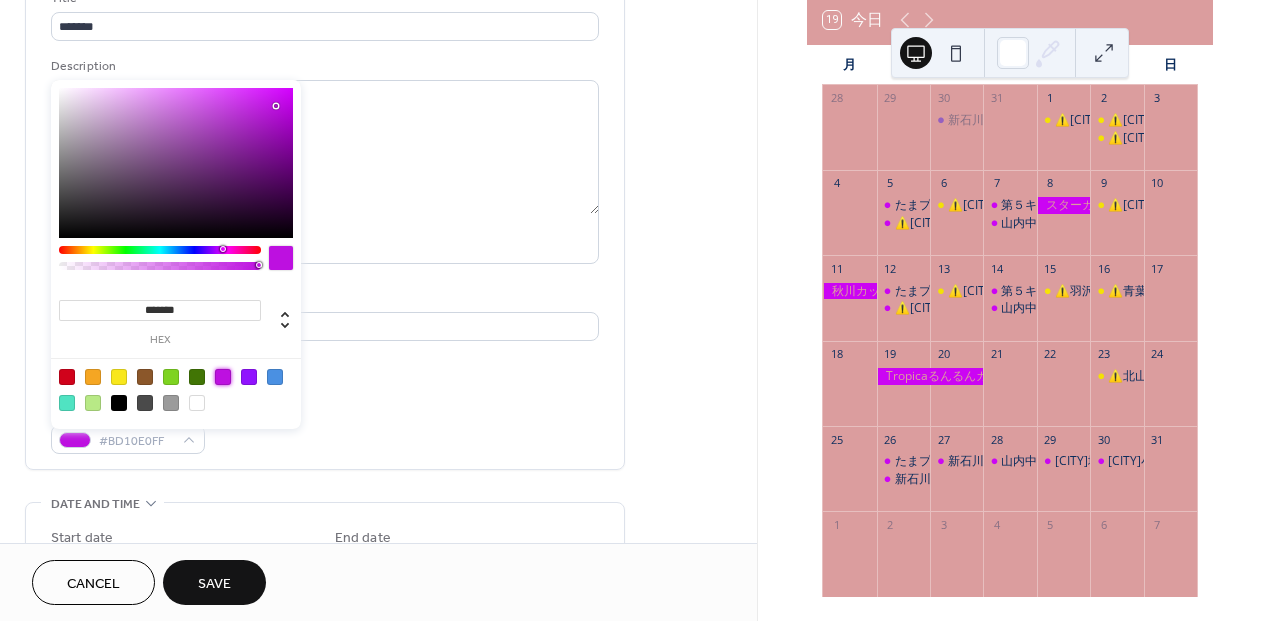 type on "*******" 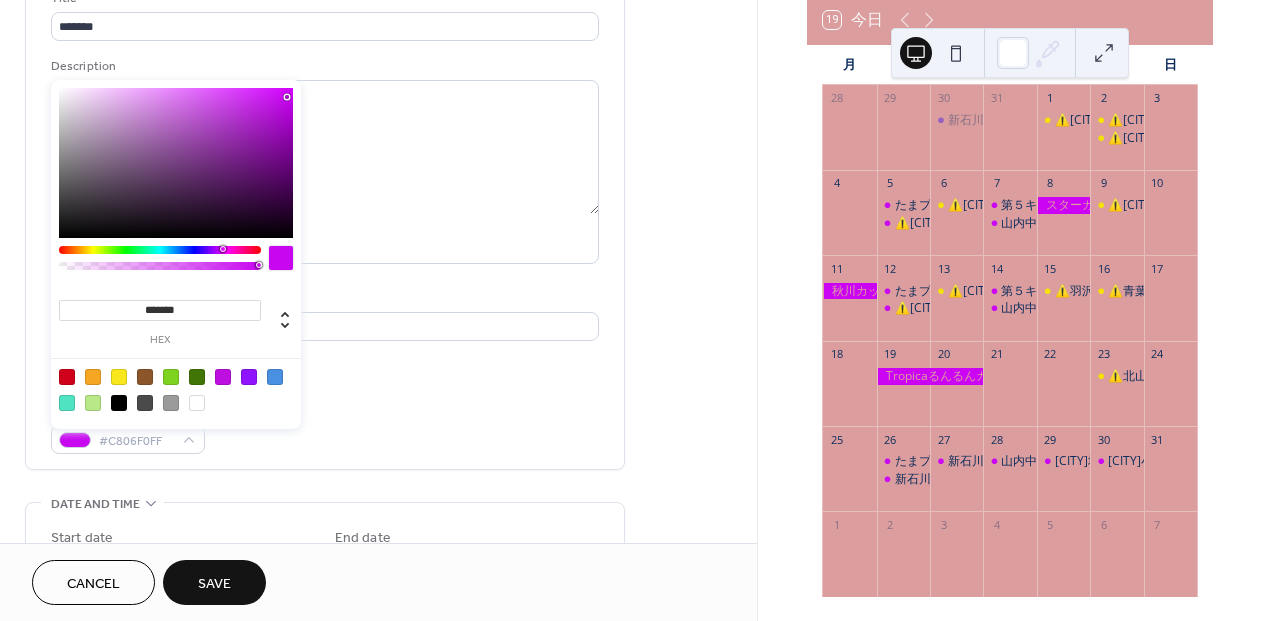 click at bounding box center (176, 163) 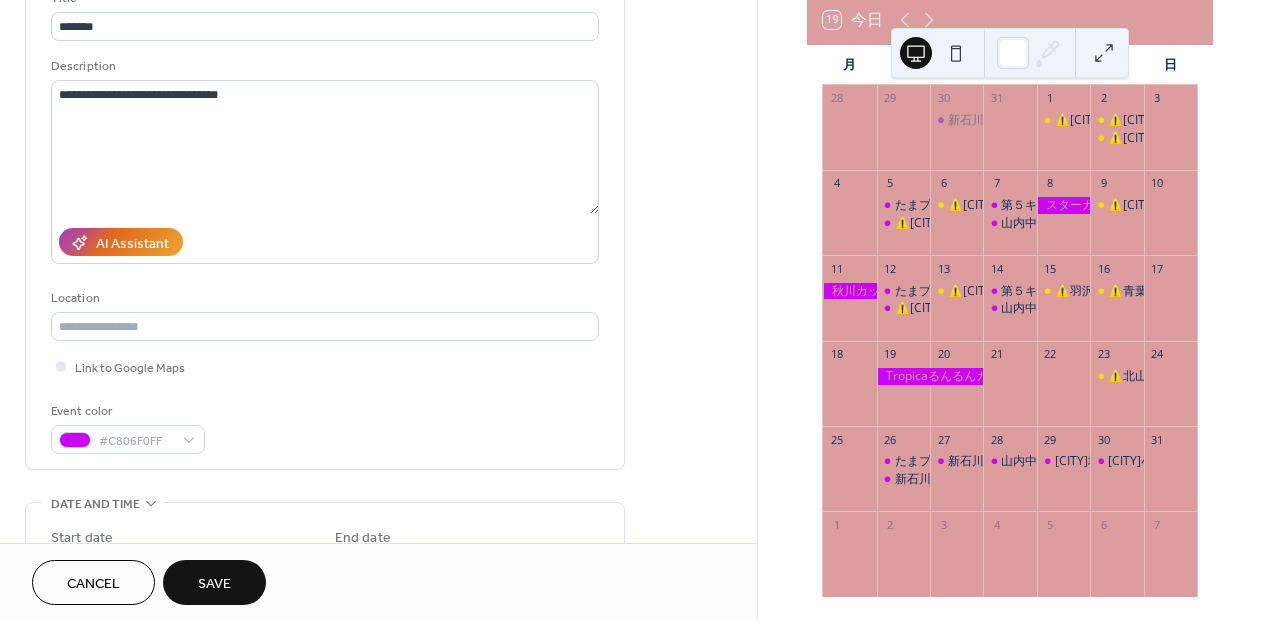 click on "Event color [COLOR]" at bounding box center [325, 427] 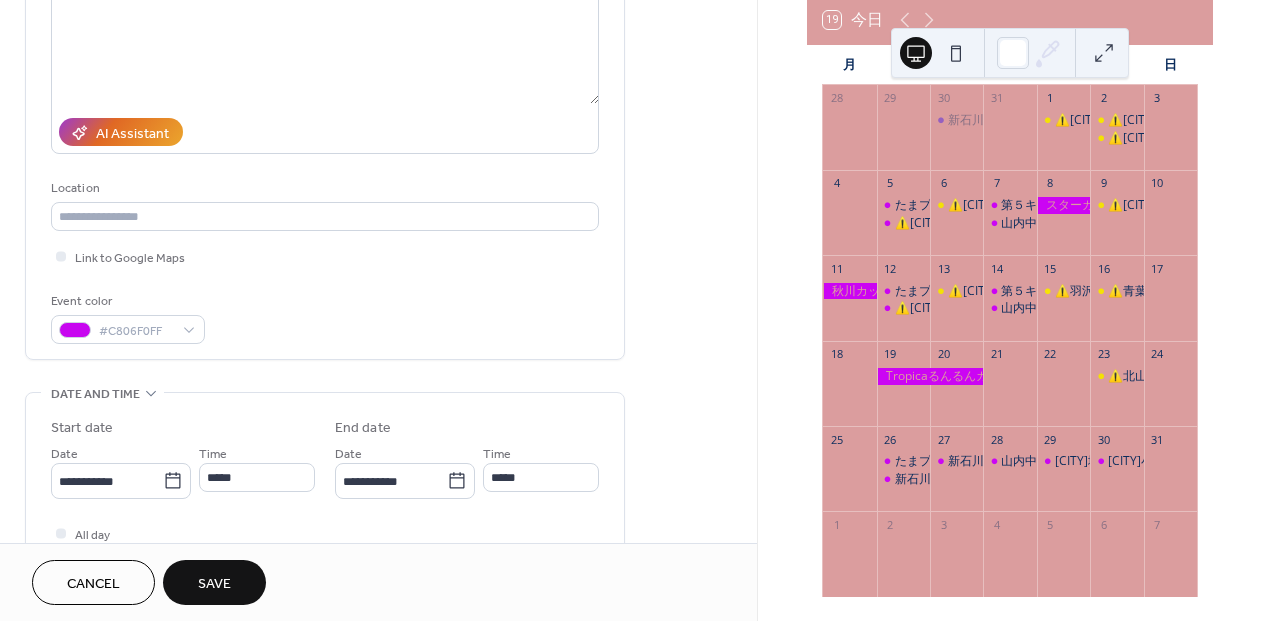 scroll, scrollTop: 361, scrollLeft: 0, axis: vertical 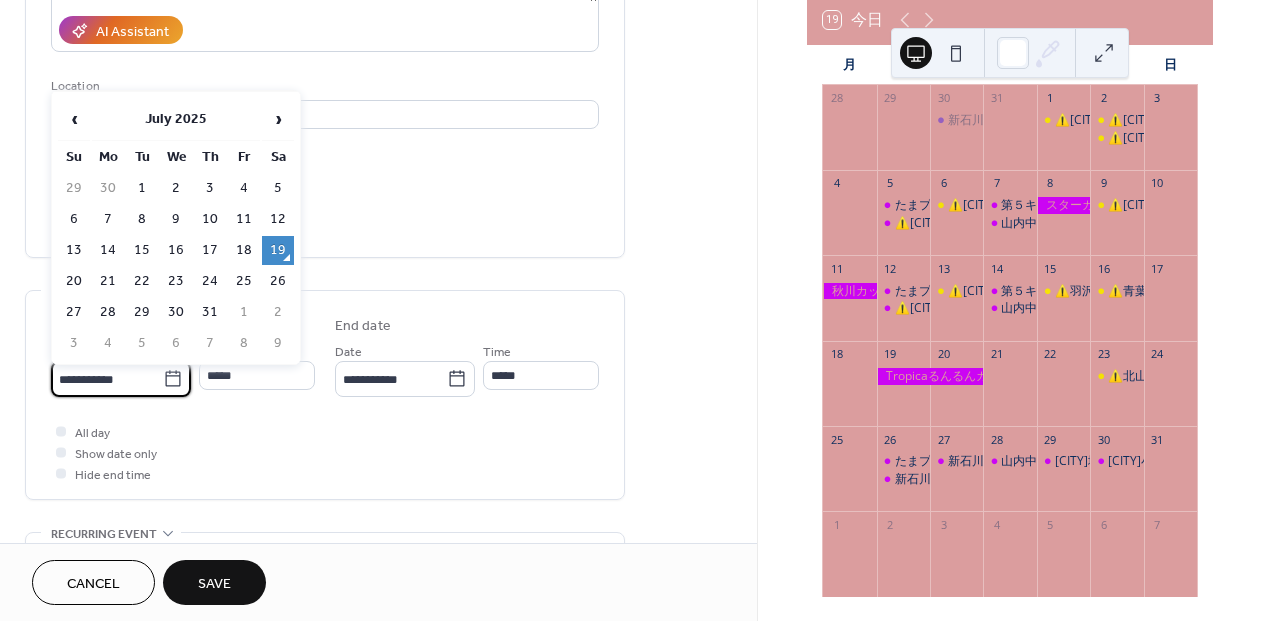click on "**********" at bounding box center [107, 379] 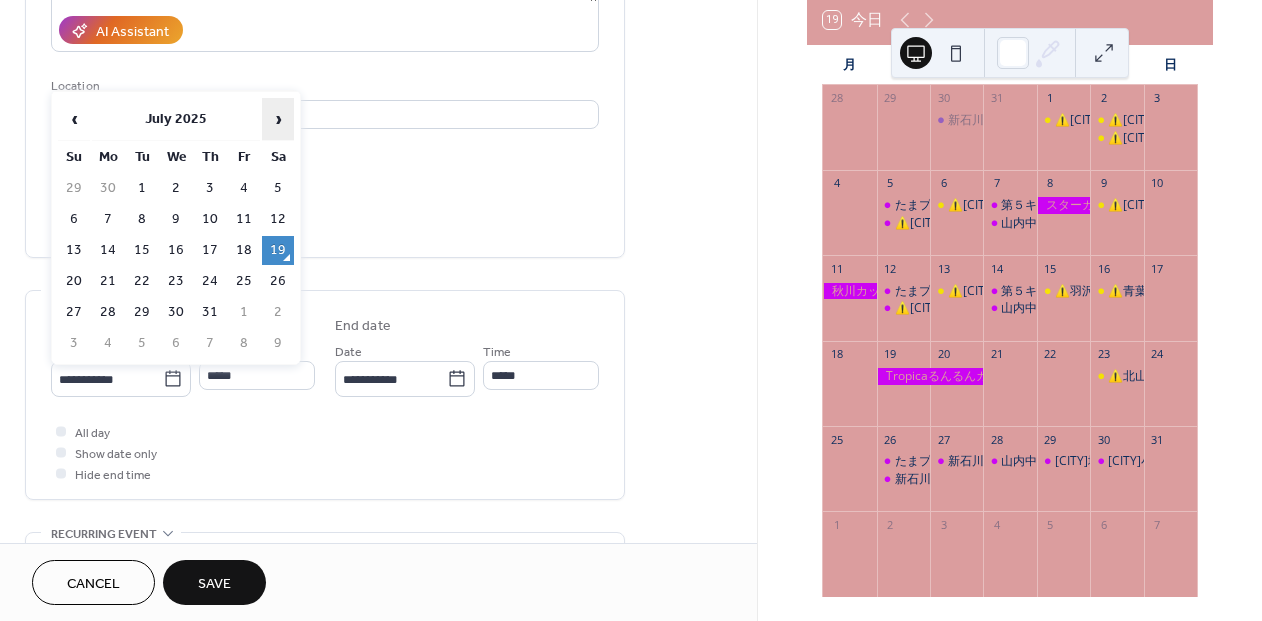 click on "›" at bounding box center [278, 119] 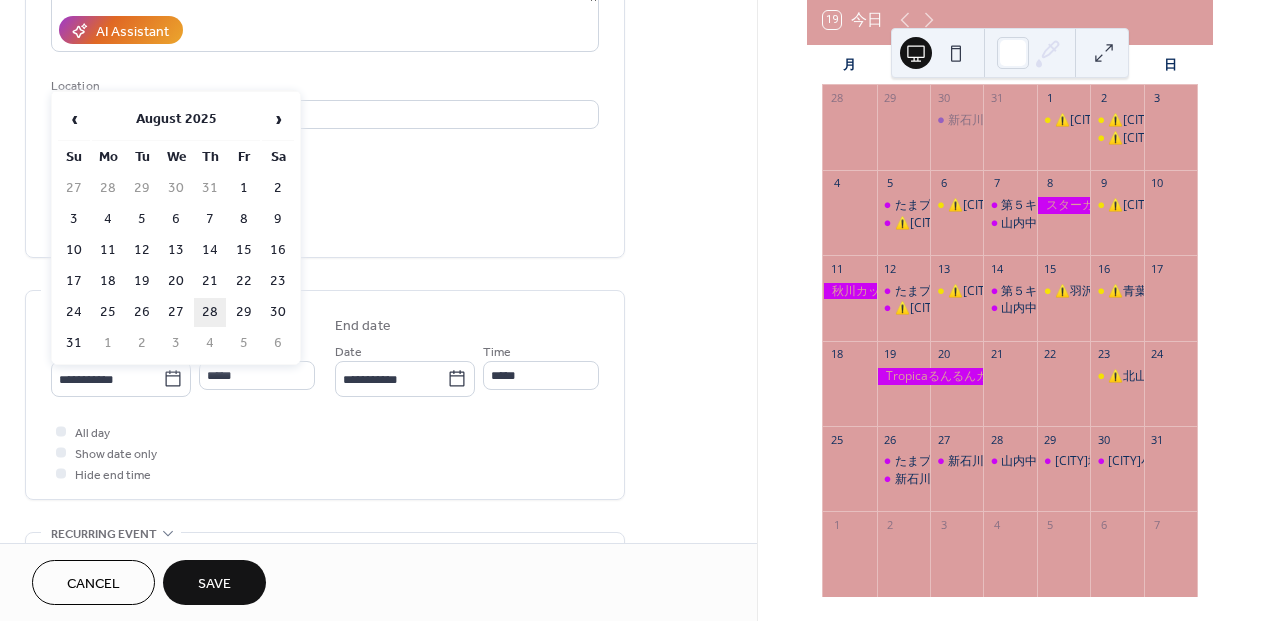 click on "28" at bounding box center [210, 312] 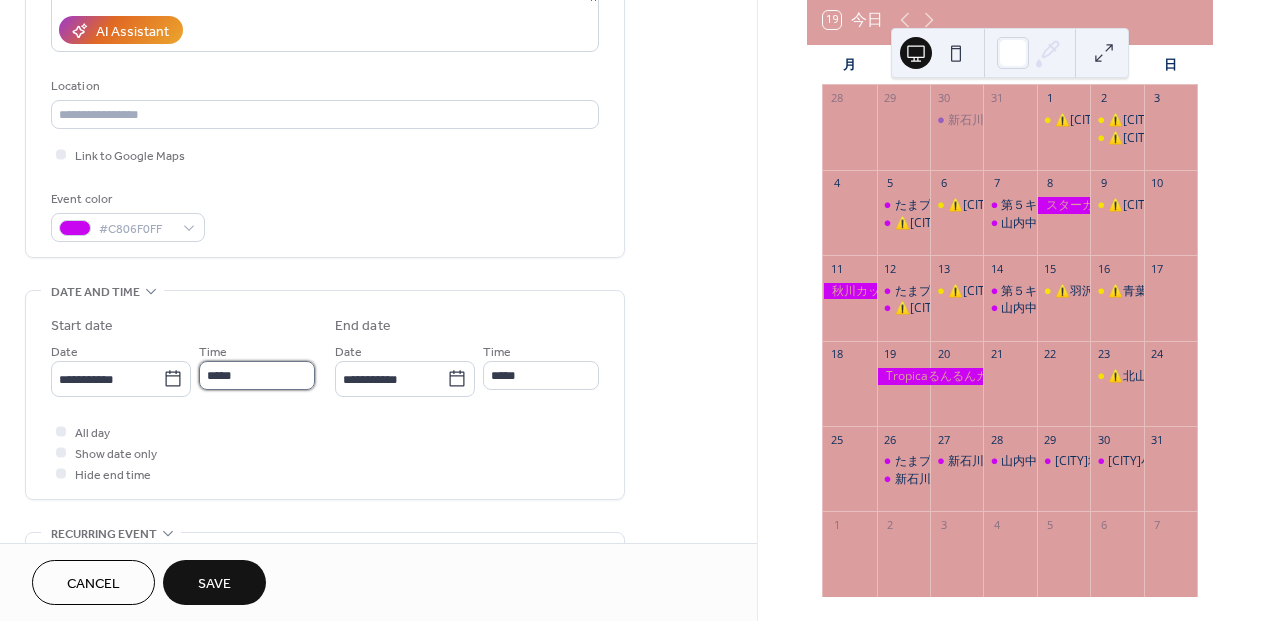 click on "*****" at bounding box center (257, 375) 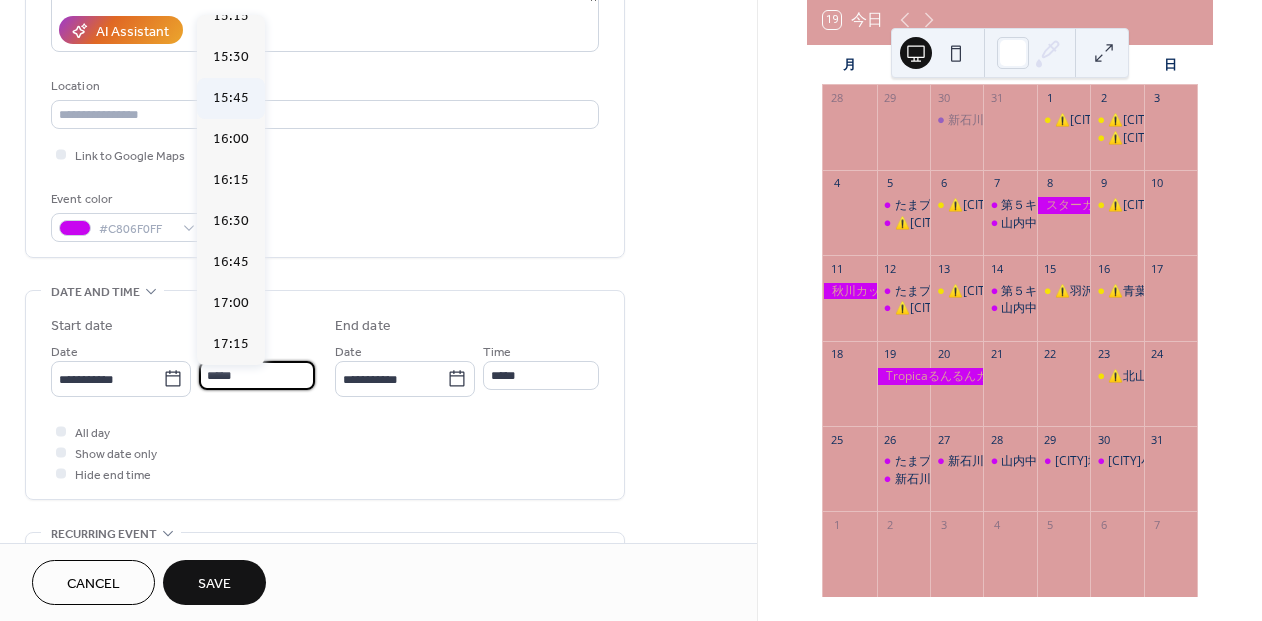 scroll, scrollTop: 2550, scrollLeft: 0, axis: vertical 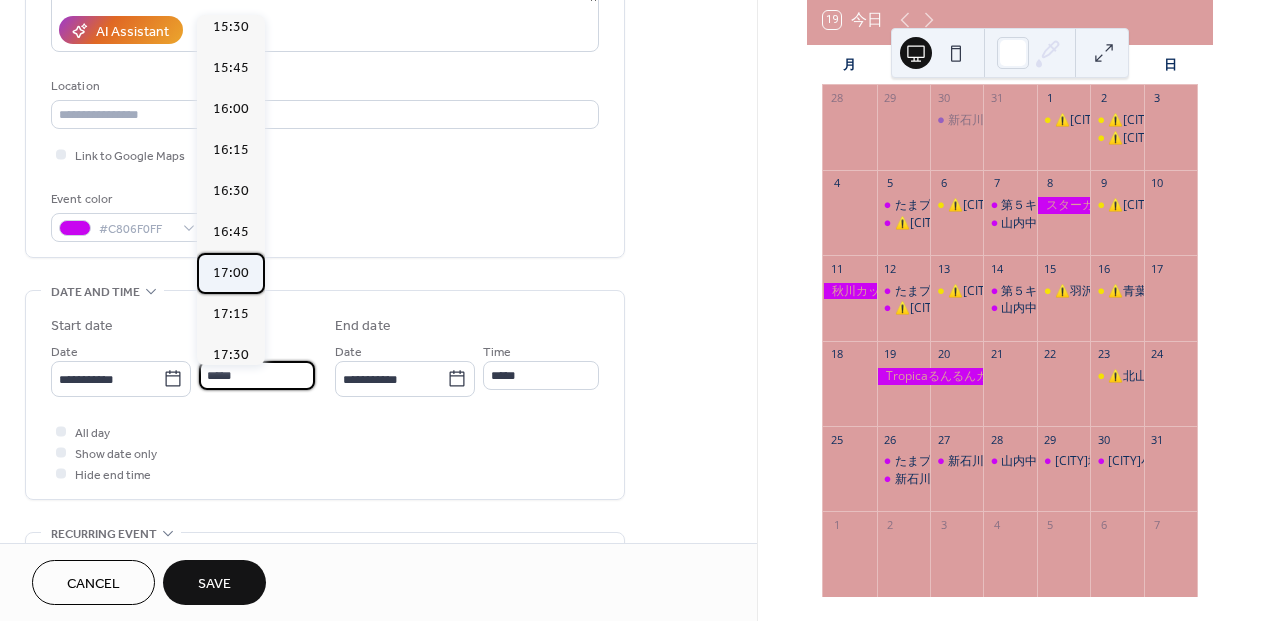 click on "17:00" at bounding box center [231, 273] 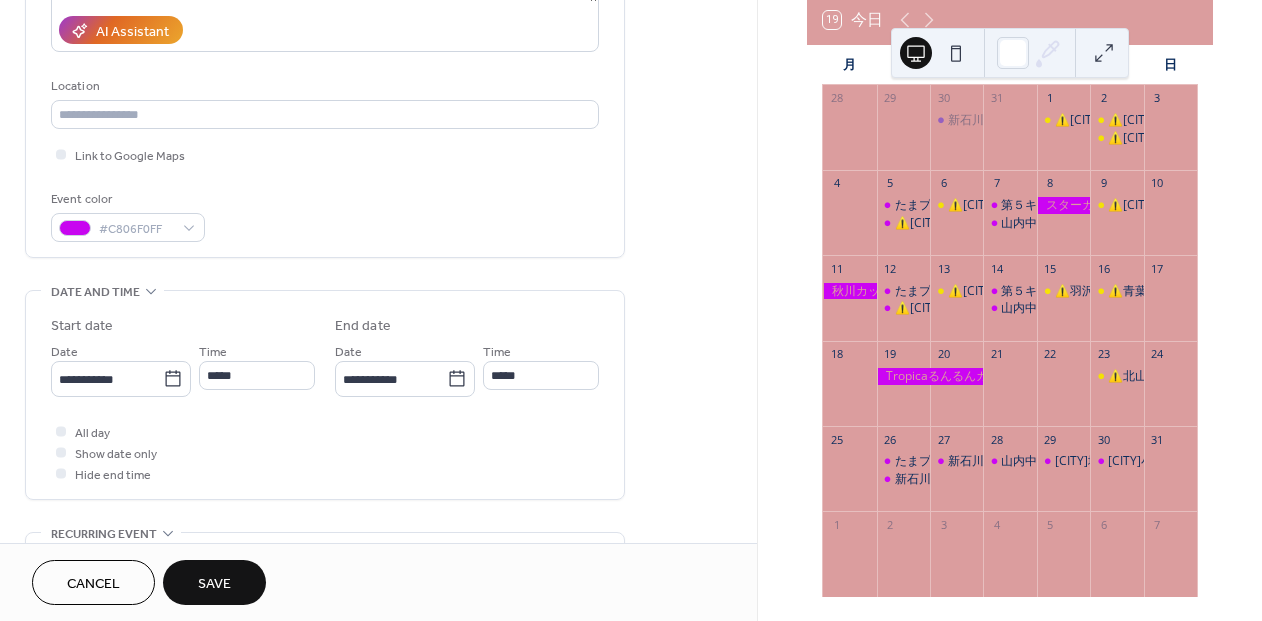 type on "*****" 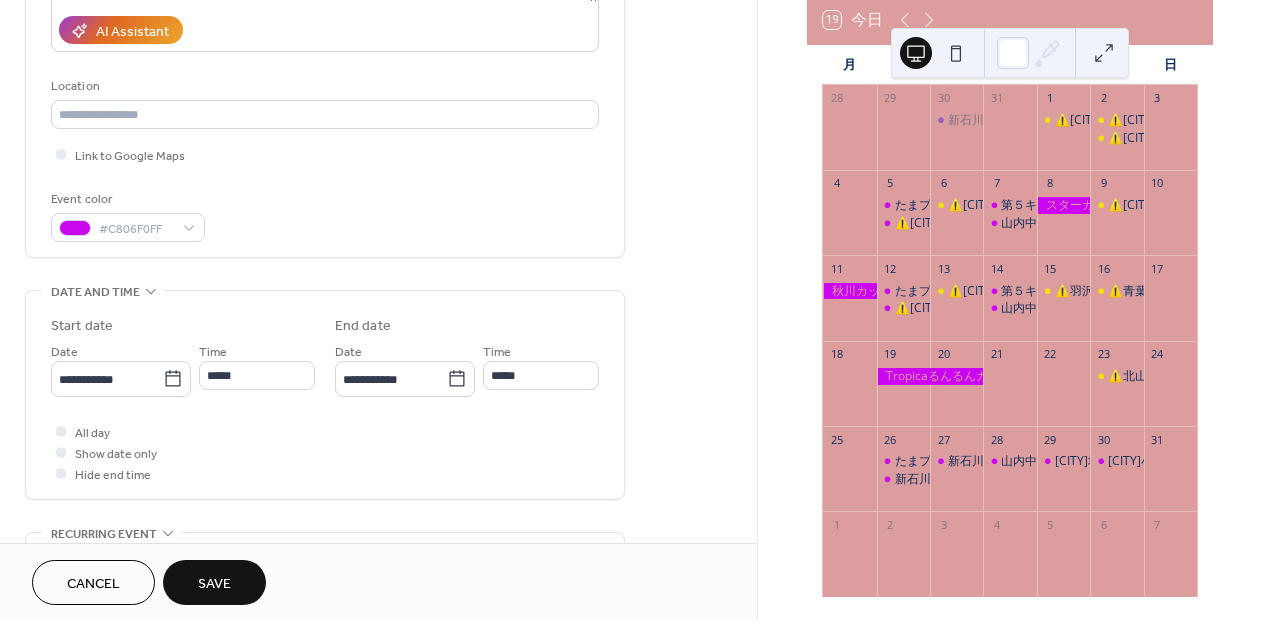 type on "*****" 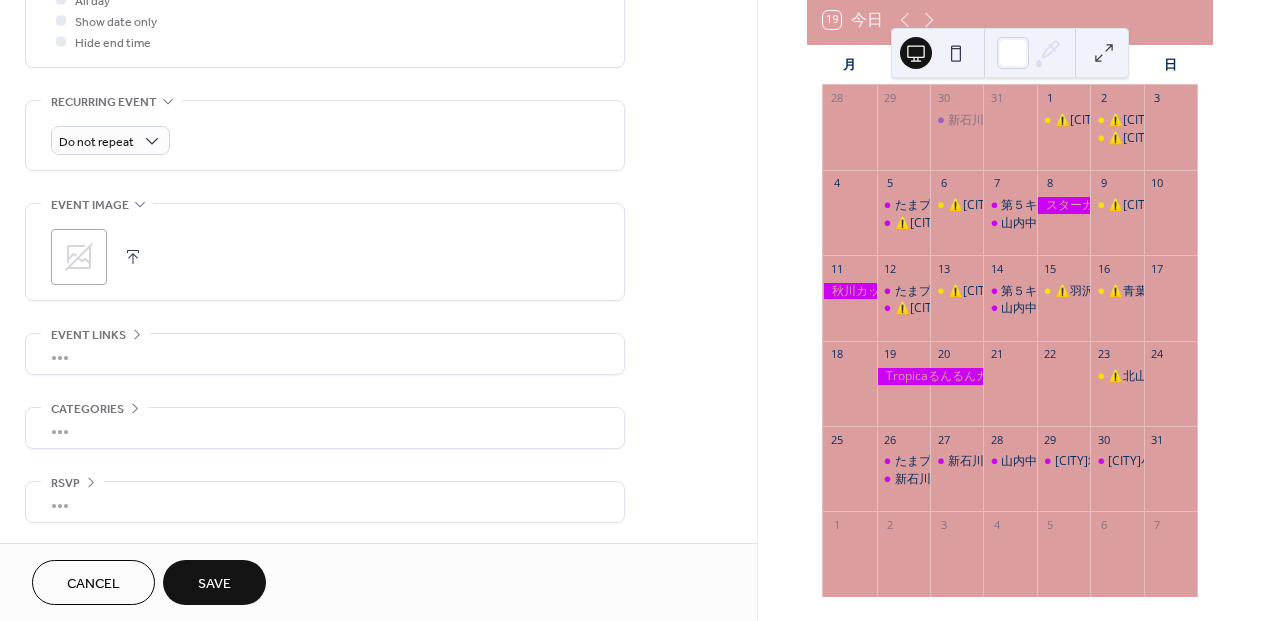 scroll, scrollTop: 792, scrollLeft: 0, axis: vertical 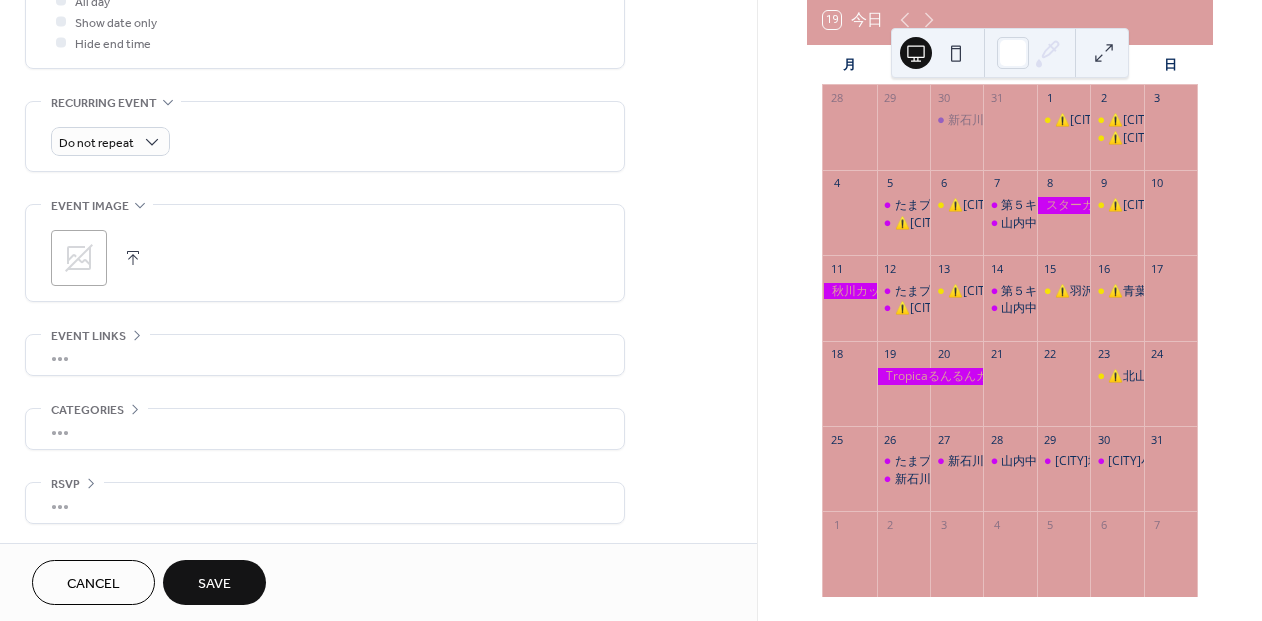 click on "Save" at bounding box center (214, 582) 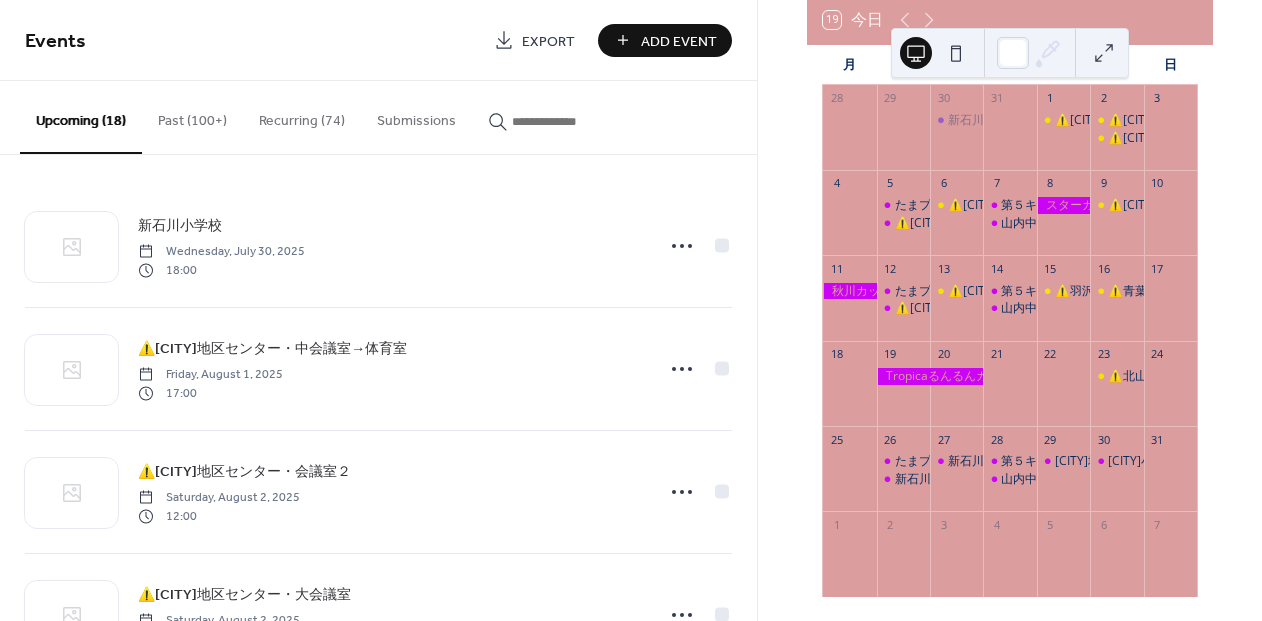 click on "[MONTH] [YEAR] 19 [DAY] [DAY] [DAY] [DAY] [DAY] [DAY] [DAY] [DAY] [DAY] [DAY] [DAY] [DAY] [DAY] [DAY] [DAY] [DAY] [DAY] [DAY] [DAY] [DAY] [DAY] [DAY] [DAY] [DAY] [DAY] [DAY] [DAY] [DAY] [DAY] [DAY] [DAY] [DAY] [DAY] [DAY] [DAY] [DAY] [DAY] [DAY] [DAY] [DAY] [DAY] [DAY] [DAY] [DAY] [DAY] [DAY] [DAY] [DAY] [DAY] [DAY] [DAY] [DAY] [DAY] [DAY] [DAY] [DAY] [DAY] [DAY] [DAY] [DAY] [DAY] [DAY] [DAY] [DAY] [DAY] [DAY] [DAY] [DAY] [DAY] [DAY] [DAY] [DAY] [DAY] [DAY] [DAY] [DAY] [DAY] [DAY] [DAY] [DAY] [DAY] [DAY] [DAY] [DAY] [DAY] [DAY] [DAY] [DAY] [DAY] [DAY] [DAY] [DAY] [DAY] [DAY] [DAY] [DAY] [DAY] [DAY] [DAY] [DAY] [DAY] [DAY] [DAY] [DAY] [DAY] [DAY] [DAY] [DAY] [DAY] [DAY] [DAY] [DAY] [DAY] [DAY] [DAY] [DAY] [DAY] [DAY] [DAY] [DAY] [DAY] [DAY] [DAY] [DAY] [DAY] [DAY] [DAY] [DAY] [DAY] [DAY] [DAY] [DAY] [DAY] [DAY] [DAY] [DAY] [DAY] [DAY] [DAY] [DAY] [DAY] [DAY] [DAY] [DAY] [DAY] [DAY] [DAY] [DAY] [DAY] [DAY] [DAY] [DAY] [DAY] [DAY] [DAY] [DAY] [DAY] [DAY] [DAY] [DAY] [DAY] [DAY] [DAY] [DAY] [DAY] [DAY] [DAY] [DAY] [DAY] [DAY] [DAY] [DAY] [DAY] [DAY] [DAY] [DAY] [DAY] [DAY] [DAY] [DAY] [DAY] [DAY] [DAY] [DAY] [DAY] [DAY] [DAY] [DAY] [DAY] [DAY] [DAY] [DAY] [DAY] [DAY] [DAY] [DAY] [DAY] [DAY] [DAY] [DAY] [DAY] [DAY] [DAY] [DAY] [DAY] [DAY] [DAY] [DAY] [DAY] [DAY] [DAY] [DAY] [DAY] [DAY] [DAY] [DAY] [DAY] [DAY] [DAY] [DAY] [DAY] [DAY] [DAY] [DAY] [DAY] [DAY] [DAY] [DAY] [DAY] [DAY] [DAY] [DAY] [DAY] [DAY] [DAY] [DAY] [DAY] [DAY] [DAY] [DAY] [DAY] [DAY] [DAY] [DAY] [DAY] [DAY] [DAY] [DAY] [DAY] [DAY] [DAY] [DAY] [DAY] [DAY] [DAY] [DAY] [DAY] [DAY] [DAY] [DAY] [DAY] [DAY] [DAY] [DAY] [DAY] [DAY] [DAY] [DAY] [DAY] [DAY] [DAY] [DAY] [DAY] [DAY] [DAY] [DAY] [DAY] [DAY] [DAY] [DAY] [DAY] [DAY] [DAY] [DAY] [DAY] [DAY] [DAY] [DAY] [DAY] [DAY] [DAY] [DAY] [DAY] [DAY] [DAY] [DAY] [DAY] [DAY] [DAY] [DAY] [DAY] [DAY] [DAY] [DAY] [DAY] [DAY] [DAY] [DAY] [DAY] [DAY] [DAY] [DAY] [DAY] [DAY] [DAY] [DAY] [DAY] [DAY] [DAY] [DAY] [DAY] [DAY] [DAY] [DAY] [DAY] [DAY] [DAY] [DAY] [DAY] [DAY] [DAY] [DAY] [DAY] [DAY] [DAY] [DAY] [DAY] [DAY] [DAY] [DAY] [DAY] [DAY] [DAY] [DAY] [DAY] [DAY] [DAY] [DAY] [DAY] [DAY] [DAY] [DAY] [DAY] [DAY] [DAY] [DAY] [DAY] [DAY] [DAY] [DAY] [DAY] [DAY] [DAY] [DAY] [DAY] [DAY] [DAY] [DAY] [DAY] [DAY] [DAY] [DAY] [DAY] [DAY] [DAY] [DAY] [DAY] [DAY] [DAY] [DAY] [DAY] [DAY] [DAY] [DAY] [DAY] [DAY] [DAY] [DAY] [DAY] [DAY] [DAY] [DAY] [DAY] [DAY] [DAY] [DAY] [DAY] [DAY] [DAY] [DAY] [DAY] [DAY] [DAY] [DAY] [DAY] [DAY] [DAY] [DAY] [DAY] [DAY] [DAY] [DAY] [DAY] [DAY] [DAY] [DAY] [DAY] [DAY] [DAY] [DAY] [DAY] [DAY] [DAY] [DAY] [DAY] [DAY] [DAY] [DAY] [DAY] [DAY] [DAY] [DAY] [DAY] [DAY] [DAY] [DAY] [DAY] [DAY] [DAY] [DAY] [DAY] [DAY] [DAY] [DAY] [DAY] [DAY] [DAY] [DAY] [DAY] [DAY] [DAY] [DAY] [DAY] [DAY] [DAY] [DAY] [DAY] [DAY] [DAY] [DAY] [DAY] [DAY] [DAY] [DAY] [DAY] [DAY] [DAY] [DAY] [DAY] [DAY] [DAY] [DAY] [DAY] [DAY] [DAY] [DAY] [DAY] [DAY] [DAY] [DAY] [DAY] [DAY] [DAY] [DAY] [DAY] [DAY] [DAY] [DAY] [DAY] [DAY] [DAY] [DAY] [DAY] [DAY] [DAY] [DAY] [DAY] [DAY] [DAY] [DAY] [DAY] [DAY] [DAY] [DAY] [DAY] [DAY] [DAY] [DAY] [DAY] [DAY] [DAY] [DAY] [DAY] [DAY] [DAY] [DAY] [DAY] [DAY] [DAY] [DAY] [DAY] [DAY] [DAY] [DAY] [DAY] [DAY] [DAY] [DAY] [DAY] [DAY] [DAY] [DAY] [DAY] [DAY] [DAY] [DAY] [DAY] [DAY] [DAY] [DAY] [DAY] [DAY] [DAY] [DAY] [DAY] [DAY] [DAY] [DAY] [DAY] [DAY] [DAY] [DAY] [DAY] [DAY] [DAY] [DAY] [DAY] [DAY] [DAY] [DAY] [DAY] [DAY] [DAY] [DAY] [DAY] [DAY] [DAY] [DAY] [DAY] [DAY] [DAY] [DAY] [DAY] [DAY] [DAY] [DAY] [DAY] [DAY] [DAY] [DAY] [DAY] [DAY] [DAY] [DAY] [DAY] [DAY] [DAY] [DAY] [DAY] [DAY] [DAY] [DAY] [DAY] [DAY] [DAY] [DAY] [DAY] [DAY] [DAY] [DAY] [DAY] [DAY] [DAY] [DAY] [DAY] [DAY] [DAY] [DAY] [DAY] [DAY] [DAY] [DAY] [DAY] [DAY] [DAY] [DAY] [DAY] [DAY] [DAY] [DAY] [DAY] [DAY] [DAY] [DAY] [DAY] [DAY] [DAY] [DAY] [DAY] [DAY] [DAY] [DAY] [DAY] [DAY] [DAY] [DAY] [DAY] [DAY] [DAY] [DAY] [DAY] [DAY] [DAY] [DAY] [DAY] [DAY] [DAY] [DAY] [DAY] [DAY] [DAY] [DAY] [DAY] [DAY] [DAY] [DAY] [DAY] [DAY] [DAY] [DAY] [DAY] [DAY] [DAY] [DAY] [DAY] [DAY] [DAY] [DAY] [DAY] [DAY] [DAY] [DAY] [DAY] [DAY] [DAY] [DAY] [DAY] [DAY] [DAY] [DAY] [DAY] [DAY] [DAY] [DAY] [DAY] [DAY] [DAY] [DAY] [DAY] [DAY] [DAY] [DAY] [DAY] [DAY] [DAY] [DAY] [DAY] [DAY] [DAY] [DAY] [DAY] [DAY] [DAY] [DAY] [DAY] [DAY] [DAY] [DAY] [DAY] [DAY] [DAY] [DAY] [DAY] [DAY] [DAY] [DAY] [DAY] [DAY] [DAY] [DAY] [DAY] [DAY] [DAY] [DAY] [DAY] [DAY] [DAY] [DAY] [DAY] [DAY] [DAY] [DAY] [DAY] [DAY] [DAY] [DAY] [DAY] [DAY] [DAY] [DAY] [DAY] [DAY] [DAY] [DAY] [DAY] [DAY] [DAY] [DAY] [DAY] [DAY] [DAY] [DAY] [DAY] [DAY] [DAY] [DAY] [DAY] [DAY] [DAY] [DAY] [DAY] [DAY] [DAY] [DAY] [DAY] [DAY] [DAY] [DAY] [DAY] [DAY] [DAY] [DAY] [DAY] [DAY] [DAY] [DAY] [DAY] [DAY] [DAY] [DAY] [DAY] [DAY] [DAY] [DAY] [DAY] [DAY] [DAY] [DAY] [DAY] [DAY] [DAY] [DAY] [DAY] [DAY] [DAY] [DAY] [DAY] [DAY] [DAY] [DAY] [DAY] [DAY] [DAY] [DAY] [DAY] [DAY] [DAY] [DAY] [DAY] [DAY] [DAY] [DAY] [DAY] [DAY] [DAY] [DAY] [DAY] [DAY] [DAY] [DAY] [DAY] [DAY] [DAY] [DAY] [DAY] [DAY] [DAY] [DAY] [DAY] [DAY] [DAY] [DAY] [DAY] [DAY] [DAY] [DAY] [DAY] [DAY] [DAY] [DAY] [DAY] [DAY] [DAY] [DAY] [DAY] [DAY] [DAY] [DAY] [DAY] [DAY] [DAY] [DAY] [DAY] [DAY] [DAY] [DAY] [DAY] [DAY] [DAY] [DAY] [DAY] [DAY] [DAY] [DAY] [DAY] [DAY] [DAY] [DAY] [DAY] [DAY] [DAY] [DAY] [DAY] [DAY] [DAY] [DAY] [DAY] [DAY] [DAY] [DAY] [DAY] [DAY] [DAY] [DAY] [DAY] [DAY] [DAY] [DAY] [DAY] [DAY] [DAY] [DAY] [DAY] [DAY] [DAY] [DAY] [DAY] [DAY] [DAY] [DAY] [DAY] [DAY] [DAY] [DAY] [DAY] [DAY] [DAY] [DAY] [DAY] [DAY] [DAY] [DAY] [DAY] [DAY] [DAY] [DAY] [DAY] [DAY] [DAY] [DAY] [DAY] [DAY] [DAY] [DAY] [DAY] [DAY] [DAY] [DAY] [DAY] [DAY] [DAY] [DAY] [DAY] [DAY] [DAY] [DAY] [DAY] [DAY] [DAY] [DAY] [DAY] [DAY] [DAY] [DAY] [DAY] [DAY] [DAY] [DAY] [DAY] [DAY] [DAY] [DAY] [DAY] [DAY] [DAY] [DAY] [DAY] [DAY] [DAY] [DAY] [DAY] [DAY] [DAY] [DAY] [DAY] [DAY] [DAY] [DAY] [DAY] [DAY] [DAY] [DAY] [DAY] [DAY] [DAY] [DAY] [DAY] [DAY] [DAY] [DAY] [DAY] [DAY] [DAY] [DAY] [DAY] [DAY] [DAY] [DAY] [DAY] [DAY] [DAY] [DAY] [DAY] [DAY] [DAY] [DAY] [DAY] [DAY] [DAY] [DAY] [DAY] [DAY] [DAY] [DAY] [DAY] [DAY] [DAY] [DAY] [DAY] [DAY] [DAY] [DAY] [DAY] [DAY] [DAY] [DAY] [DAY] [DAY] [DAY] [DAY] [DAY] [DAY] [DAY] [DAY] [DAY] [DAY] [DAY] [DAY] [DAY] [DAY] [DAY] [DAY] [DAY] [DAY] [DAY] [DAY] [DAY] [DAY] [DAY] [DAY] [DAY] [DAY] [DAY] [DAY] [DAY] [DAY] [DAY] [DAY] [DAY] [DAY] [DAY] [DAY] [DAY] [DAY] [DAY] [DAY] [DAY] [DAY] [DAY] [DAY] [DAY] [DAY] [DAY] [DAY] [DAY] [DAY] [DAY] [DAY] [DAY] [DAY] [DAY] [DAY] [DAY] [DAY] [DAY] [DAY] [DAY] [DAY] [DAY] [DAY] [DAY] [DAY] [DAY] [DAY] [DAY] [DAY] [DAY] [DAY] [DAY] [DAY] [DAY] [DAY] [DAY] [DAY] [DAY] [DAY] [DAY] [DAY] [DAY] [DAY] [DAY] [DAY] [DAY] [DAY] [DAY] [DAY] [DAY] [DAY] [DAY] [DAY] [DAY] [DAY] [DAY] [DAY] [DAY] [DAY] [DAY] [DAY] [DAY] [DAY] [DAY] [DAY] [DAY] [DAY] [DAY] [DAY] [DAY] [DAY] [DAY] [DAY] [DAY] [DAY] [DAY] [DAY] [DAY] [DAY] [DAY] [DAY] [DAY] [DAY] [DAY] [DAY] [DAY] [DAY] [DAY] [DAY] [DAY] [DAY] [DAY] [DAY] [DAY] [DAY] [DAY] [DAY] [DAY] [DAY] [DAY] [DAY] [DAY] [DAY] [DAY] [DAY] [DAY] [DAY] [DAY] [DAY] [DAY] [DAY] [DAY] [DAY] [DAY] [DAY] [DAY] [DAY] [DAY] [DAY] [DAY] [DAY] [DAY] [DAY] [DAY] [DAY] [DAY] [DAY] [DAY] [DAY] [DAY] [DAY] [DAY] [DAY] [DAY] [DAY] [DAY] [DAY] [DAY] [DAY] [DAY] [DAY] [DAY] [DAY] [DAY] [DAY] [DAY] [DAY] [DAY] [DAY] [DAY] [DAY] [DAY] [DAY] [DAY] [DAY] [DAY] [DAY] [DAY] [DAY] [DAY] [DAY] [DAY] [DAY] [DAY] [DAY] [DAY] [DAY] [DAY] [DAY] [DAY] [DAY] [DAY] [DAY] [DAY] [DAY] [DAY] [DAY] [DAY] [DAY] [DAY] [DAY] [DAY] [DAY] [DAY] [DAY] [DAY] [DAY] [DAY] [DAY] [DAY] [DAY] [DAY] [DAY] [DAY] [DAY] [DAY] [DAY] [DAY] [DAY] [DAY] [DAY] [DAY] [DAY] [DAY] [DAY] [DAY] [DAY] [DAY] [DAY] [DAY] [DAY] [DAY] [DAY] [DAY] [DAY] [DAY] [DAY] [DAY] [DAY] [DAY] [DAY] [DAY] [DAY] [DAY] [DAY] [DAY] [DAY] [DAY] [DAY] [DAY] [DAY] [DAY] [DAY] [DAY] [DAY] [DAY] [DAY] [DAY] [DAY] [DAY] [DAY] [DAY] [DAY] [DAY] [DAY] [DAY] [DAY] [DAY] [DAY] [DAY] [DAY] [DAY] [DAY] [DAY] [DAY] [DAY] [DAY] [DAY] [DAY] [DAY] [DAY] [DAY] [DAY] [DAY] [DAY] [DAY] [DAY] [DAY] [DAY] [DAY] [DAY] [DAY] [DAY] [DAY] [DAY] [DAY] [DAY] [DAY] [DAY] [DAY] [DAY] [DAY] [DAY] [DAY] [DAY] [DAY] [DAY] [DAY] [DAY] [DAY] [DAY] [DAY] [DAY] [DAY] [DAY] [DAY] [DAY] [DAY] [DAY] [DAY] [DAY] [DAY] [DAY] [DAY] [DAY] [DAY] [DAY] [DAY] [DAY] [DAY] [DAY] [DAY] [DAY] [DAY] [DAY] [DAY] [DAY] [DAY] [DAY] [DAY] [DAY] [DAY] [DAY] [DAY] [DAY] [DAY] [DAY] [DAY] [DAY] [DAY] [DAY] [DAY] [DAY] [DAY] [DAY] [DAY] [DAY] [DAY] [DAY] [DAY] [DAY] [DAY] [DAY] [DAY] [DAY] [DAY] [DAY] [DAY] [DAY] [DAY] [DAY] [DAY] [DAY] [DAY] [DAY] [DAY] [DAY] [DAY] [DAY] [DAY] [DAY] [DAY] [DAY] [DAY] [DAY] [DAY] [DAY] [DAY] [DAY] [DAY] [DAY] [DAY] [DAY] [DAY] [DAY] [DAY] [DAY] [DAY] [DAY] [DAY] [DAY] [DAY] [DAY] [DAY] [DAY] [DAY] [DAY] [DAY] [DAY] [DAY] [DAY] [DAY] [DAY] [DAY] [DAY] [DAY] [DAY] [DAY] [DAY] [DAY] [DAY] [DAY] [DAY] [DAY] [DAY] [DAY] [DAY] [DAY] [DAY] [DAY] [DAY] [DAY] [DAY] [DAY] [DAY] [DAY] [DAY] [DAY] [DAY] [DAY] [DAY] [DAY] [DAY] [DAY] [DAY] [DAY] [DAY] [DAY] [DAY] [DAY] [DAY] [DAY] [DAY] [DAY] [DAY] [DAY] [DAY] [DAY] [DAY] [DAY] [DAY] [DAY] [DAY] [DAY] [DAY] [DAY] [DAY] [DAY] [DAY] [DAY] [DAY] [DAY] [DAY] [DAY] [DAY] [DAY] [DAY] [DAY] [DAY] [DAY] [DAY] [DAY] [DAY] [DAY] [DAY] [DAY] [DAY] [DAY] [DAY] [DAY] [DAY] [DAY] [DAY] [DAY] [DAY] [DAY] [DAY] [DAY] [DAY] [DAY] [DAY] [DAY] [DAY] [DAY] [DAY] [DAY] [DAY] [DAY] [DAY] [DAY] [DAY] [DAY] [DAY] [DAY] [DAY] [DAY] [DAY] [DAY] [DAY] [DAY] [DAY] [DAY] [DAY] [DAY] [DAY] [DAY] [DAY] [DAY] [DAY] [DAY] [DAY] [DAY] [DAY] [DAY] [DAY] [DAY] [DAY] [DAY] [DAY] [DAY] [DAY] [DAY] [DAY] [DAY] [DAY] [DAY] [DAY] [DAY] [DAY] [DAY] [DAY] [DAY] [DAY] [DAY] [DAY] [DAY] [DAY] [DAY] [DAY] [DAY] [DAY] [DAY] [DAY] [DAY] [DAY] [DAY] [DAY] [DAY] [DAY] [DAY] [DAY] [DAY] [DAY] [DAY] [DAY] [DAY] [DAY] [DAY] [DAY] [DAY] [DAY] [DAY] [DAY] [DAY] [DAY] [DAY] [DAY] [DAY] [DAY] [DAY] [DAY] [DAY] [DAY] [DAY] [DAY] [DAY] [DAY] [DAY] [DAY] [DAY] [DAY] [DAY] [DAY] [DAY] [DAY] [DAY] [DAY] [DAY] [DAY] [DAY] [DAY] [DAY] [DAY] [DAY] [DAY] [DAY] [DAY] [DAY] [DAY] [DAY] [DAY] [DAY] [DAY] [DAY] [DAY] [DAY] [DAY] [DAY] [DAY] [DAY] [DAY] [DAY] [DAY] [DAY] [DAY] [DAY] [DAY] [DAY] [DAY] [DAY] [DAY] [DAY] [DAY] [DAY] [DAY] [DAY] [DAY] [DAY] [DAY] [DAY] [DAY] [DAY] [DAY] [DAY] [DAY] [DAY] [DAY] [DAY] [DAY] [DAY] [DAY] [DAY] [DAY] [DAY] [DAY] [DAY] [DAY] [DAY] [DAY] [2025]" at bounding box center [1010, 310] 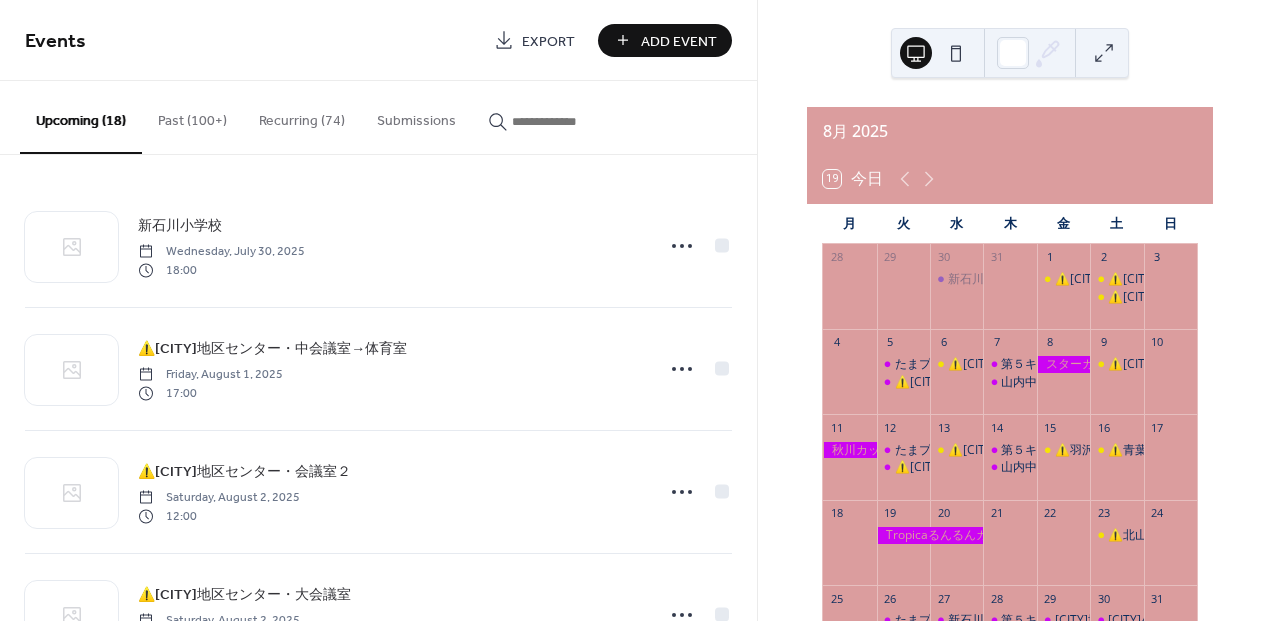 scroll, scrollTop: 0, scrollLeft: 0, axis: both 